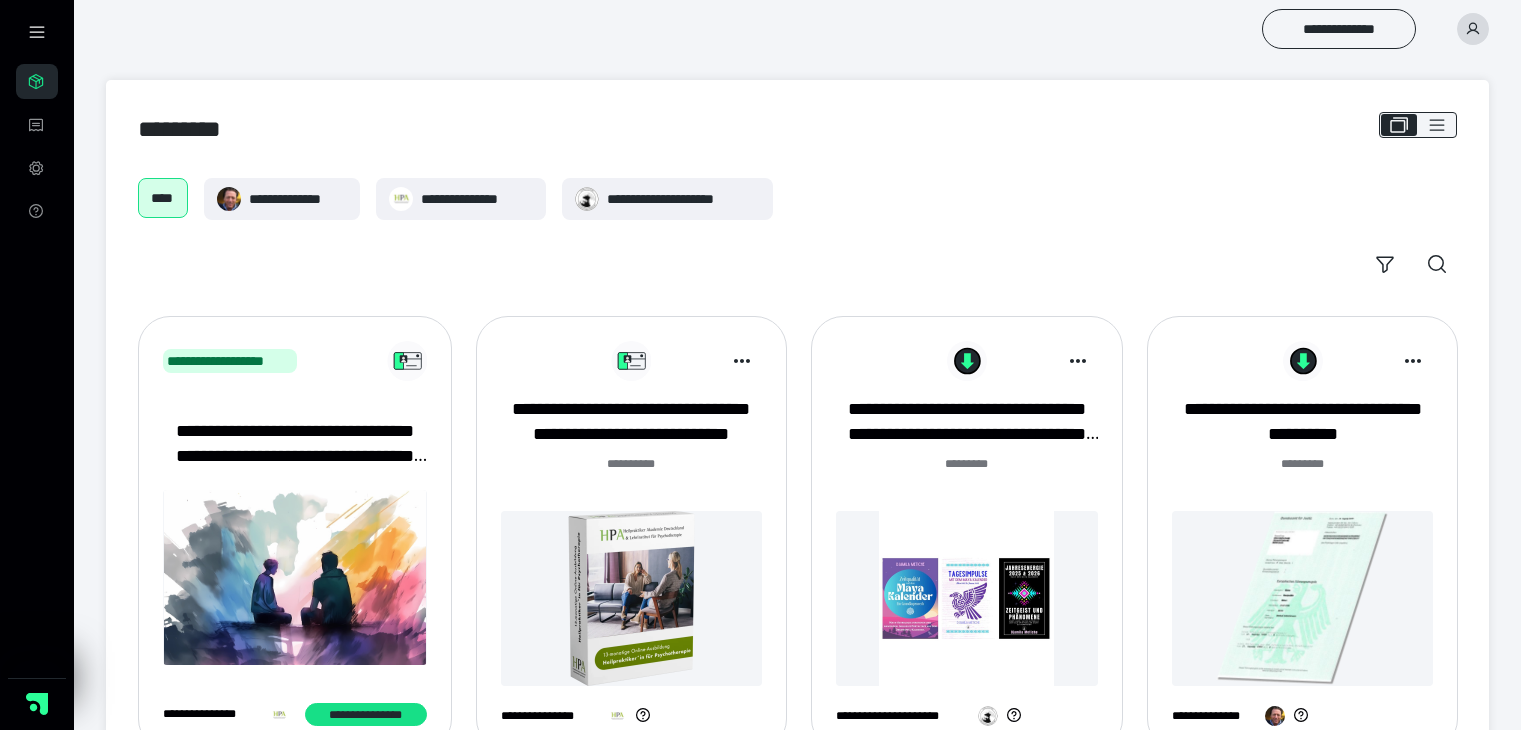 scroll, scrollTop: 0, scrollLeft: 0, axis: both 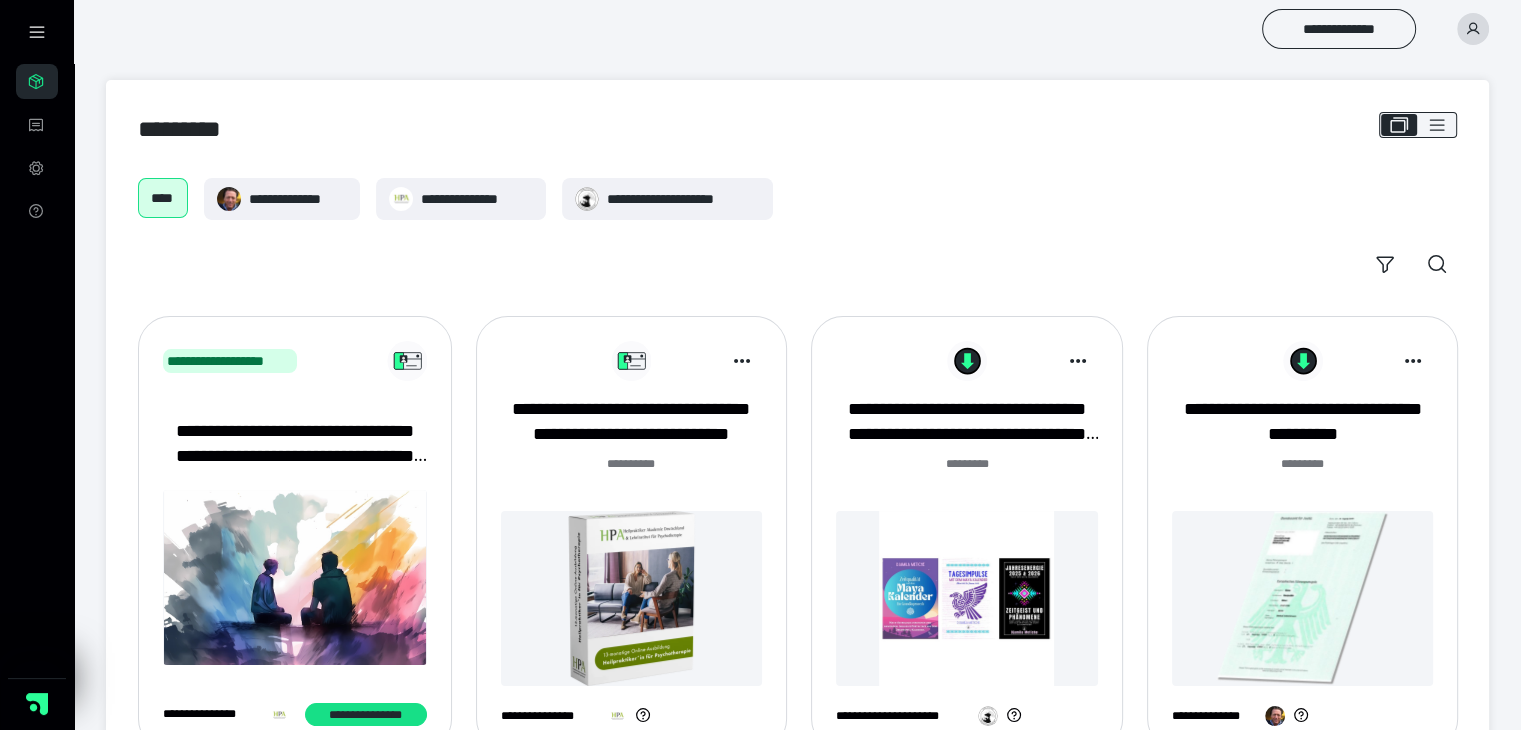 click at bounding box center [632, 598] 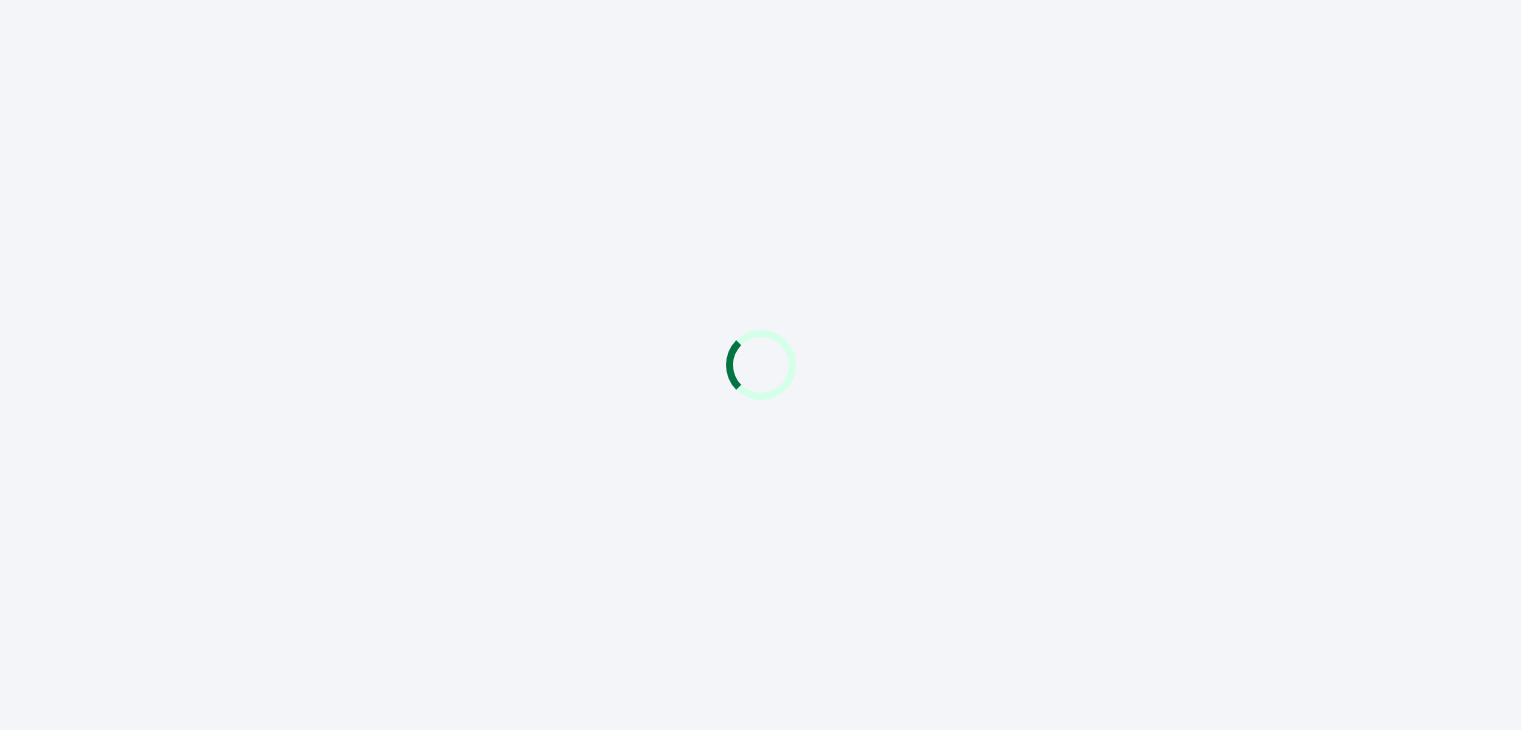scroll, scrollTop: 0, scrollLeft: 0, axis: both 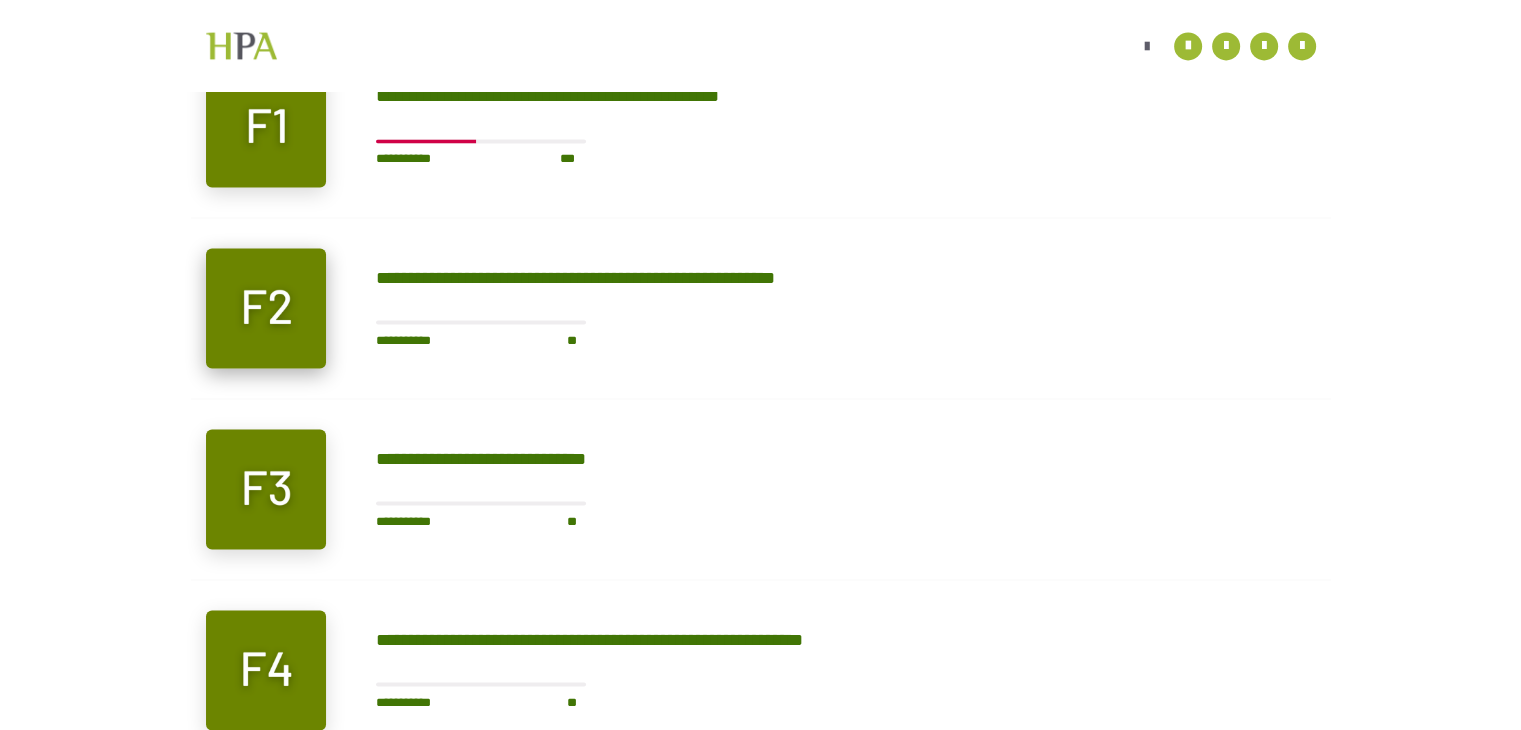 click at bounding box center [266, 308] 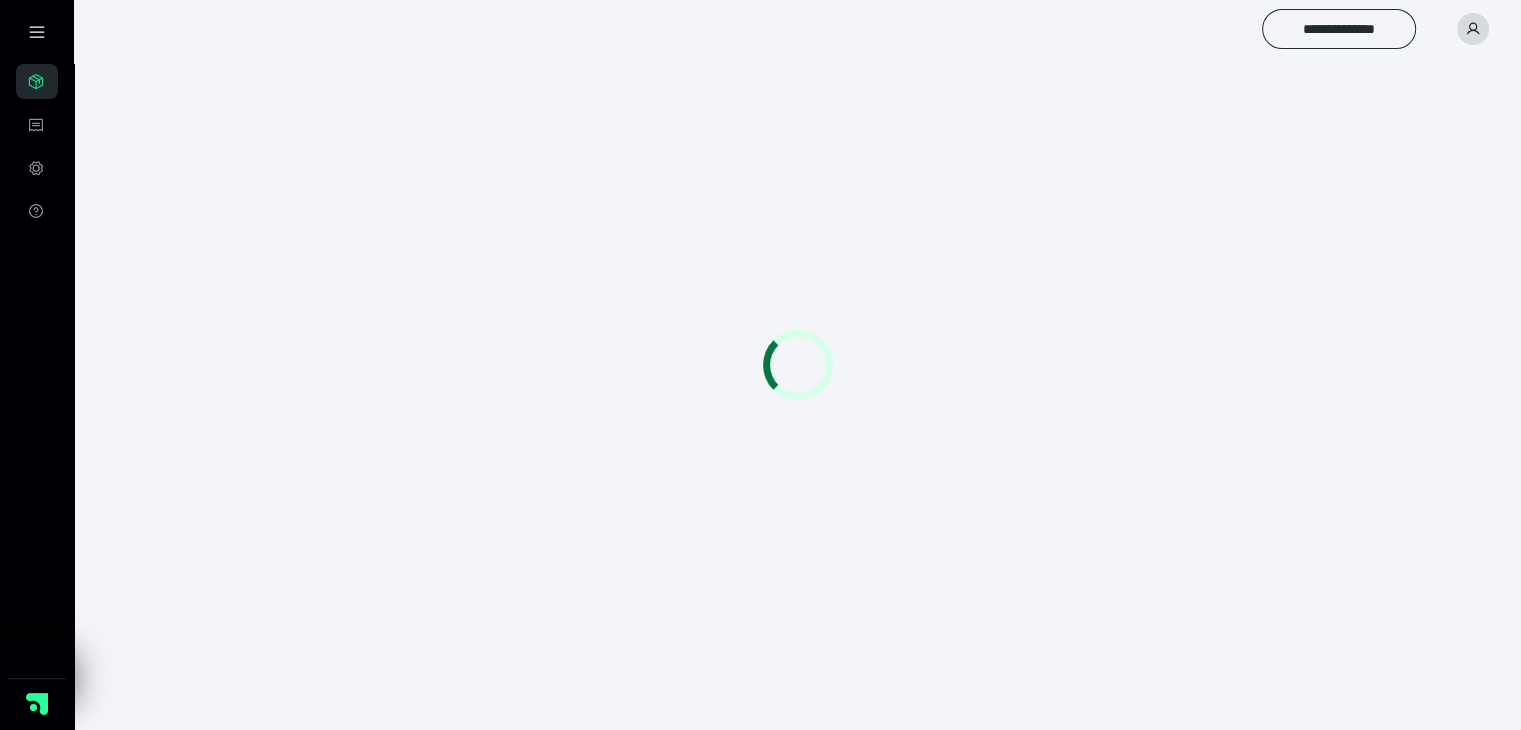scroll, scrollTop: 56, scrollLeft: 0, axis: vertical 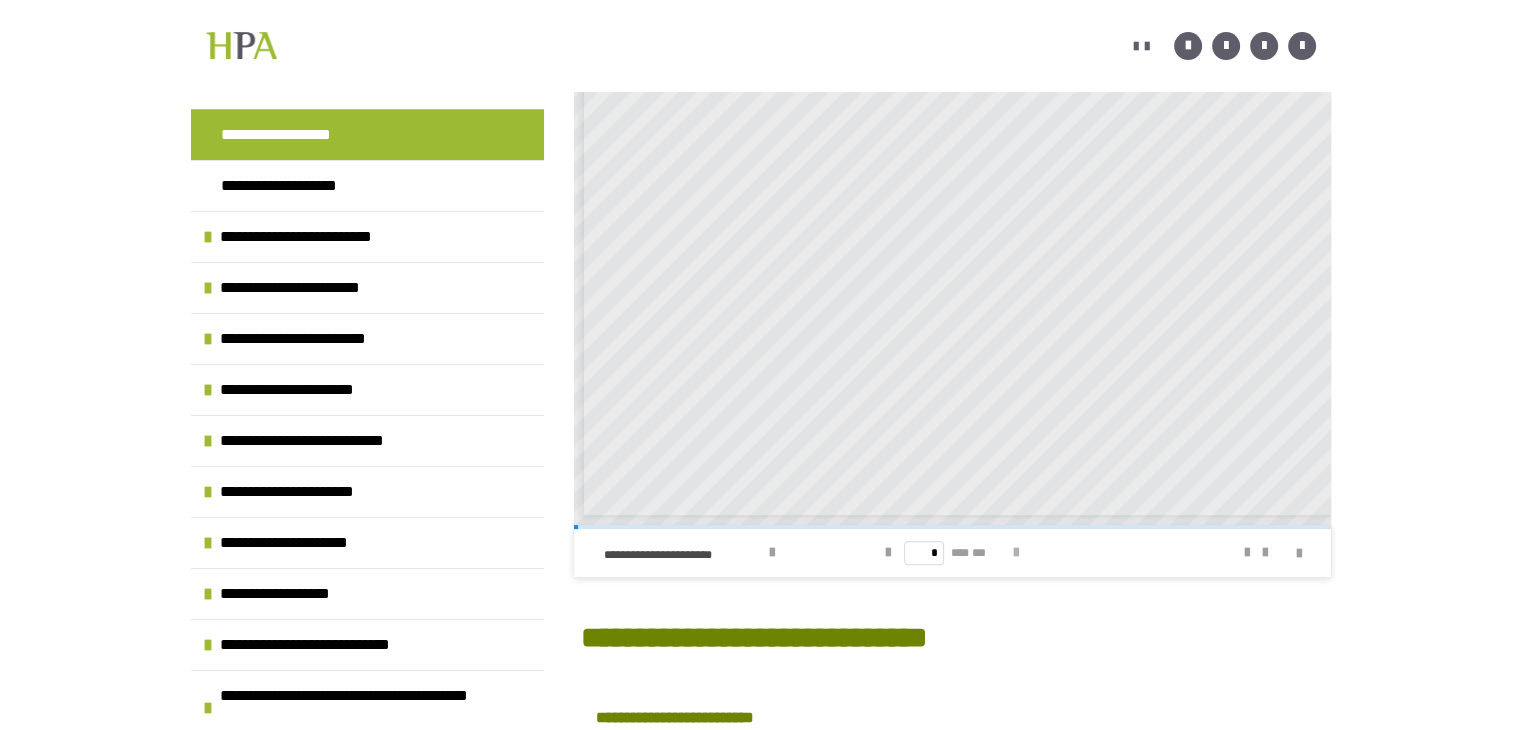 click at bounding box center [1016, 553] 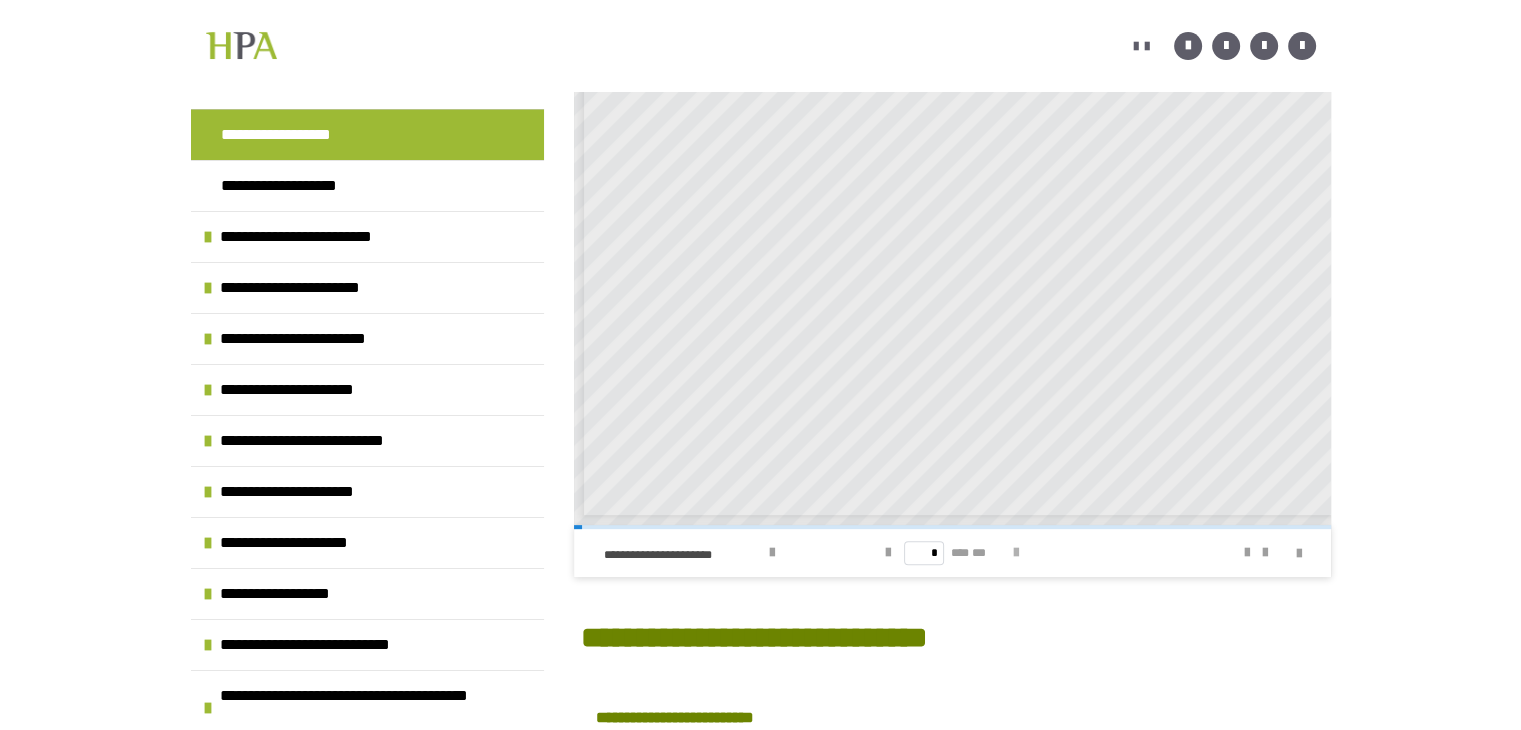 click at bounding box center (1016, 553) 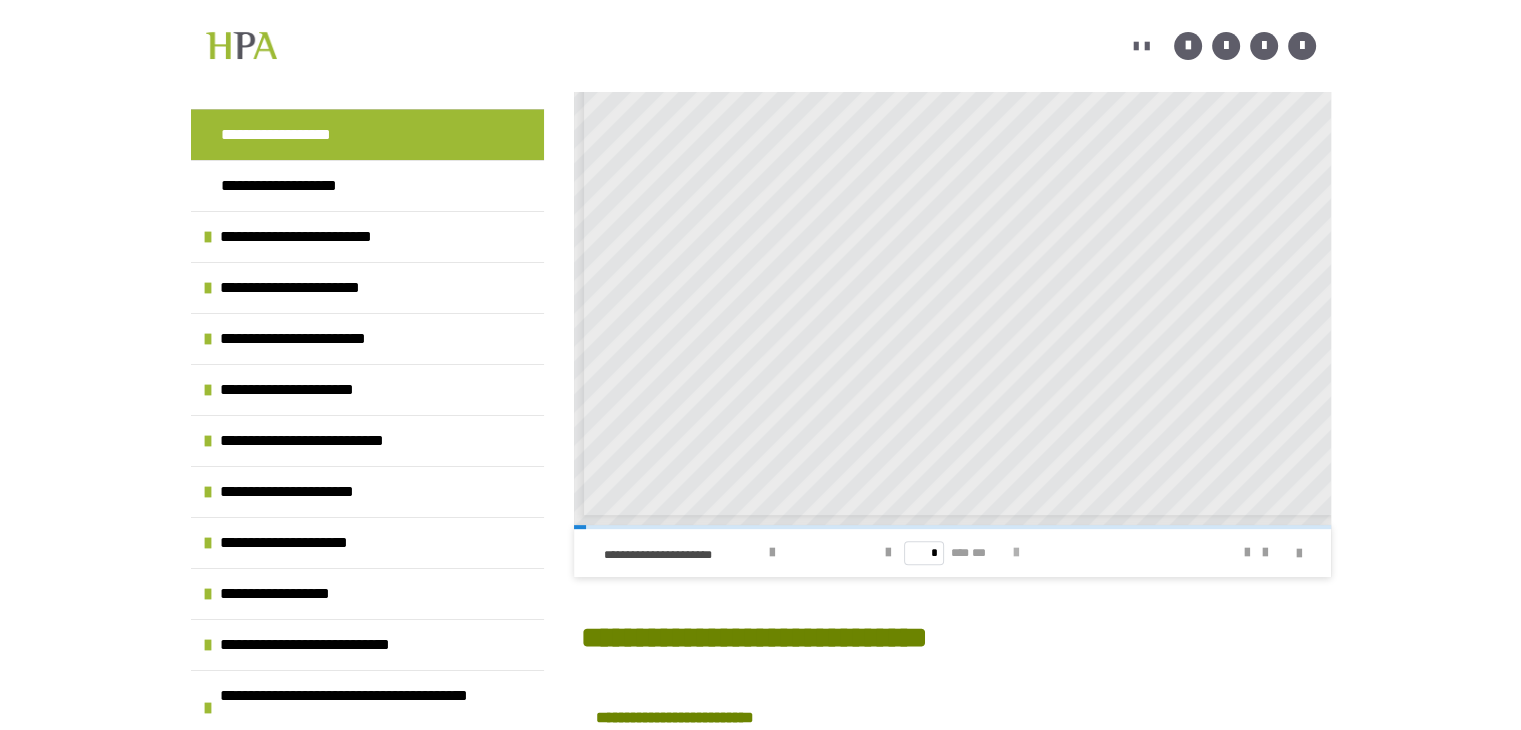 click at bounding box center (1016, 553) 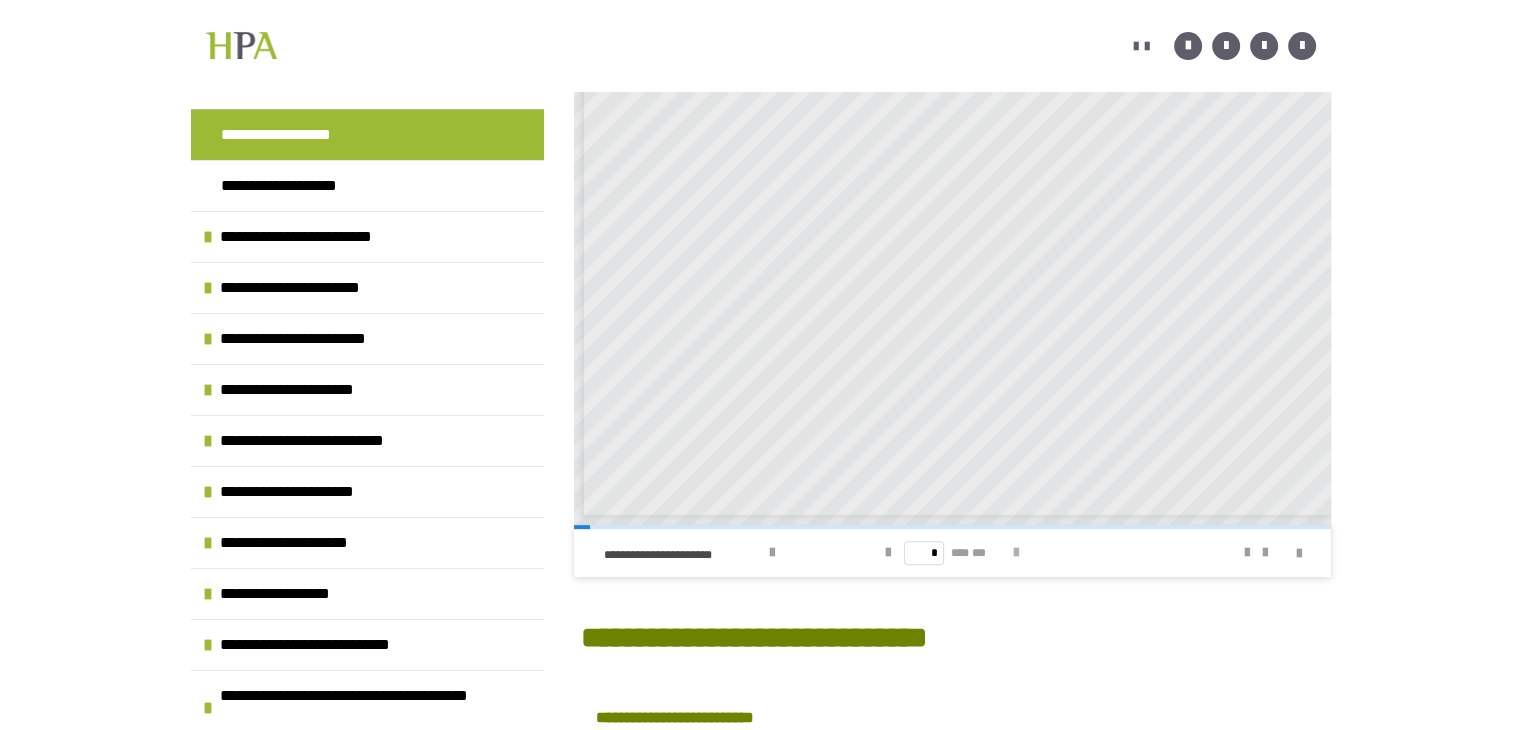 click at bounding box center [1016, 553] 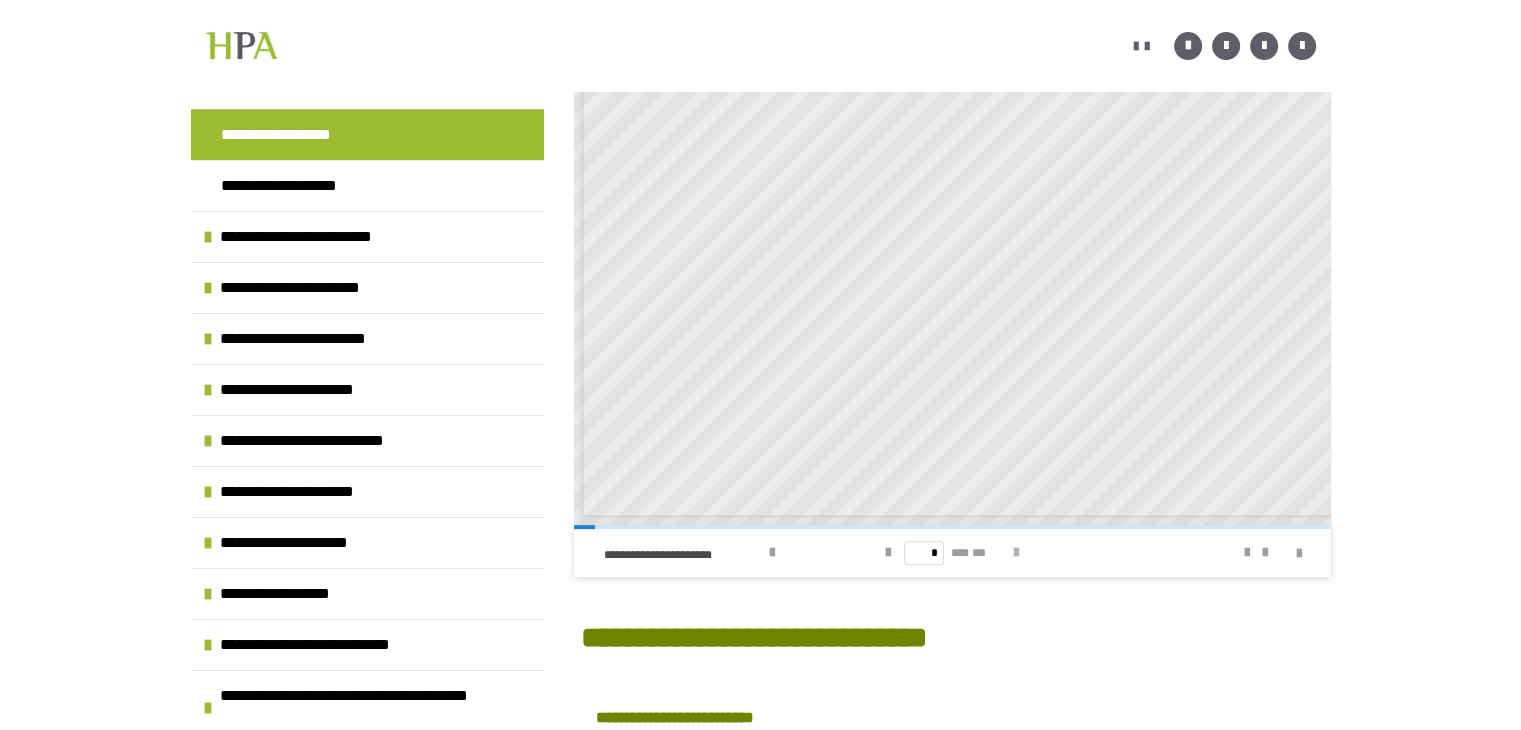 click at bounding box center [1016, 553] 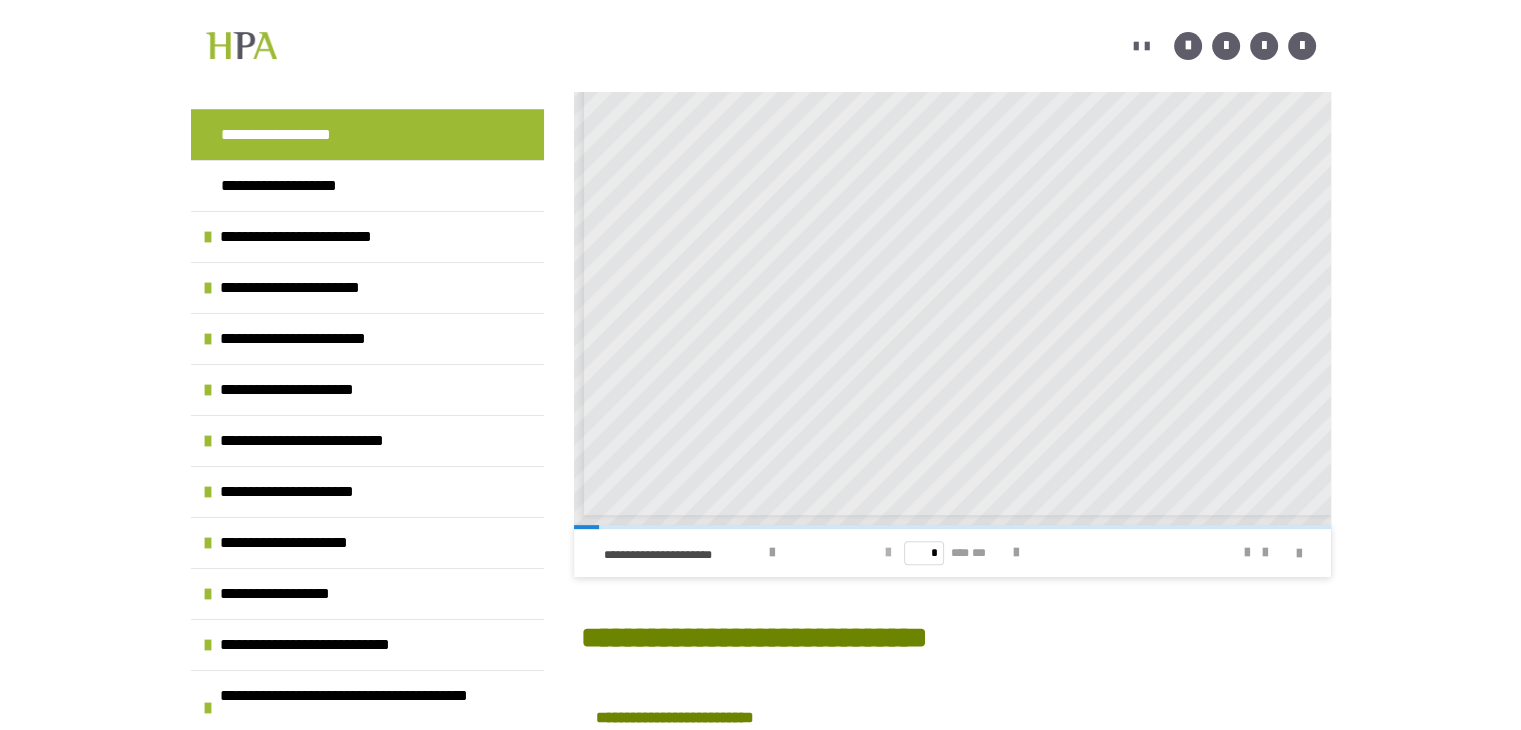 click at bounding box center [888, 553] 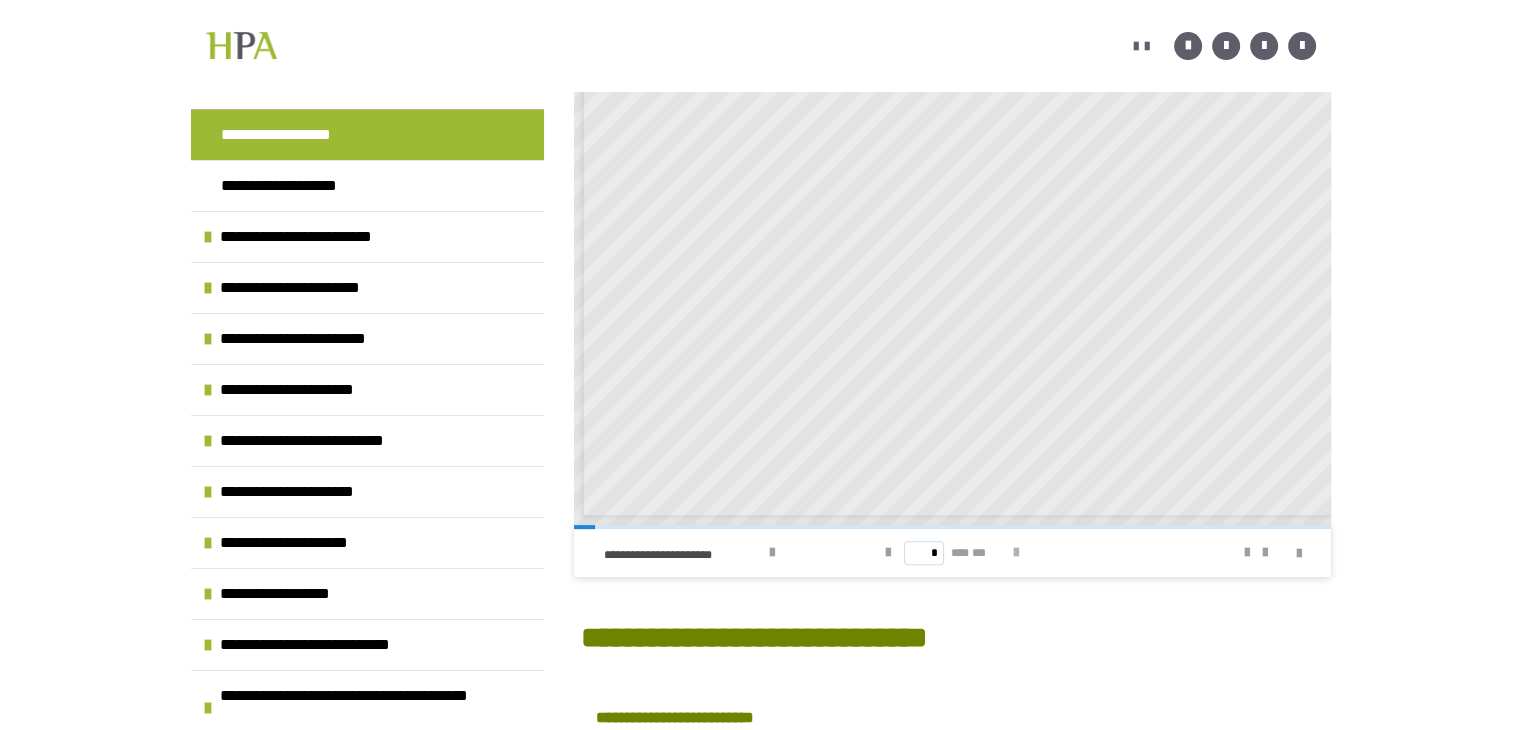 click at bounding box center (1016, 553) 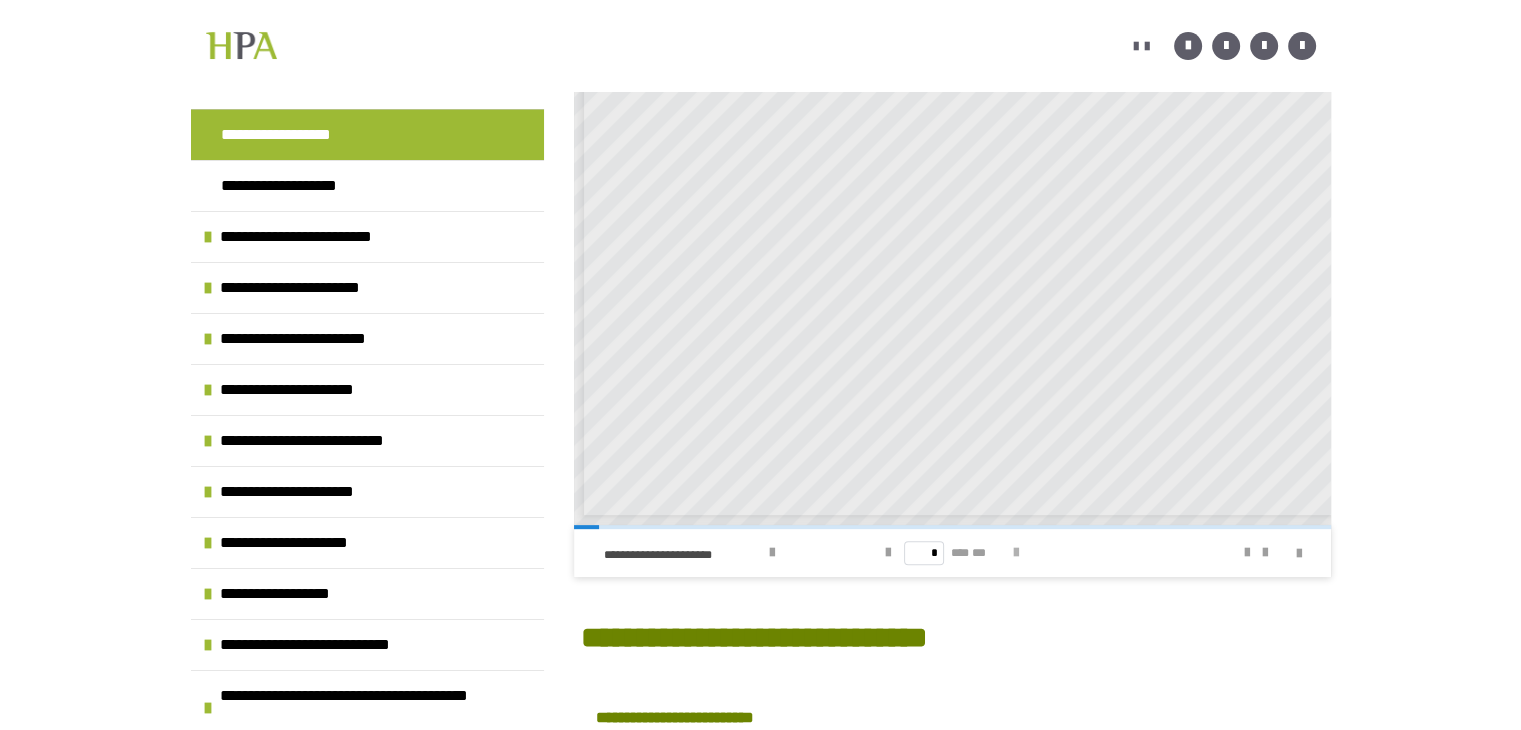 click at bounding box center (1016, 553) 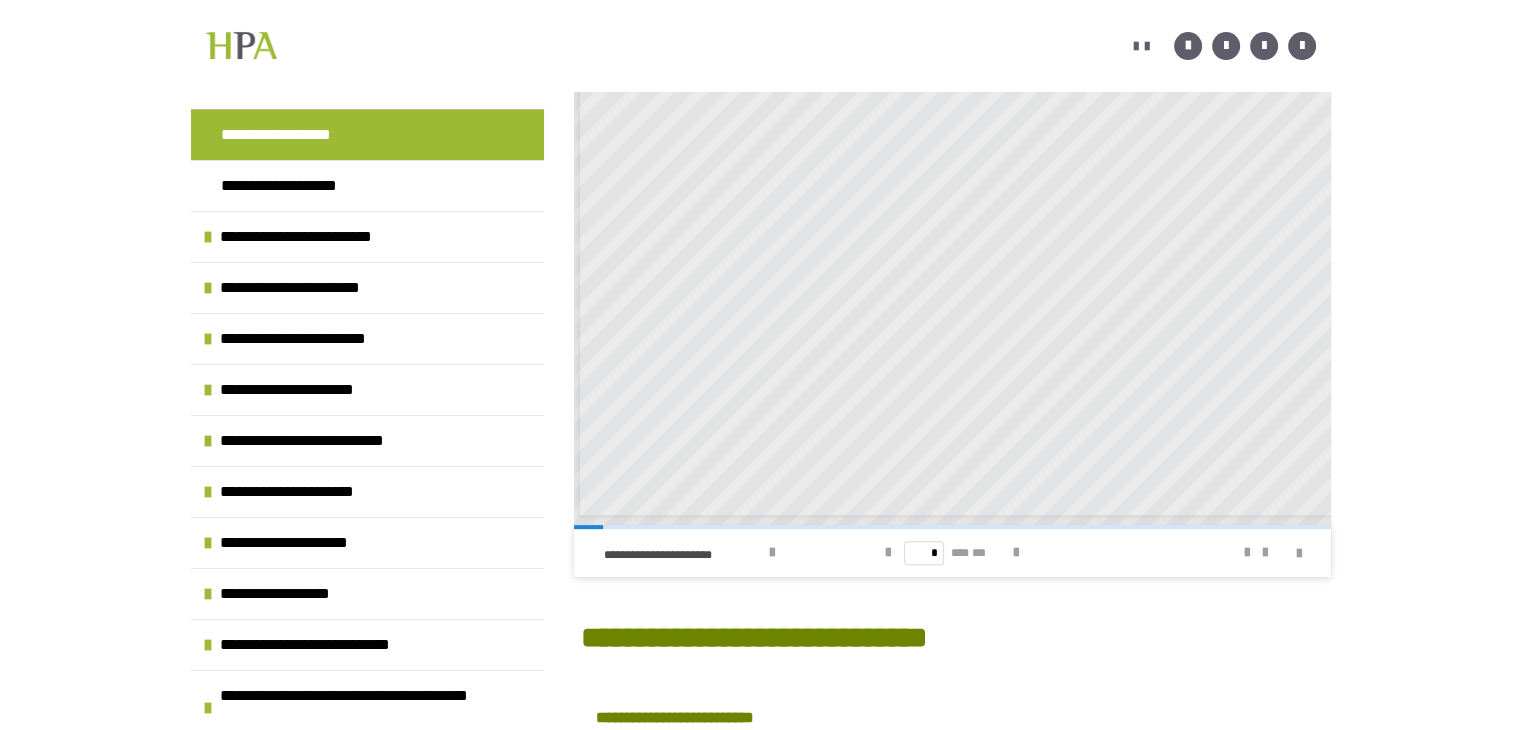 scroll, scrollTop: 0, scrollLeft: 0, axis: both 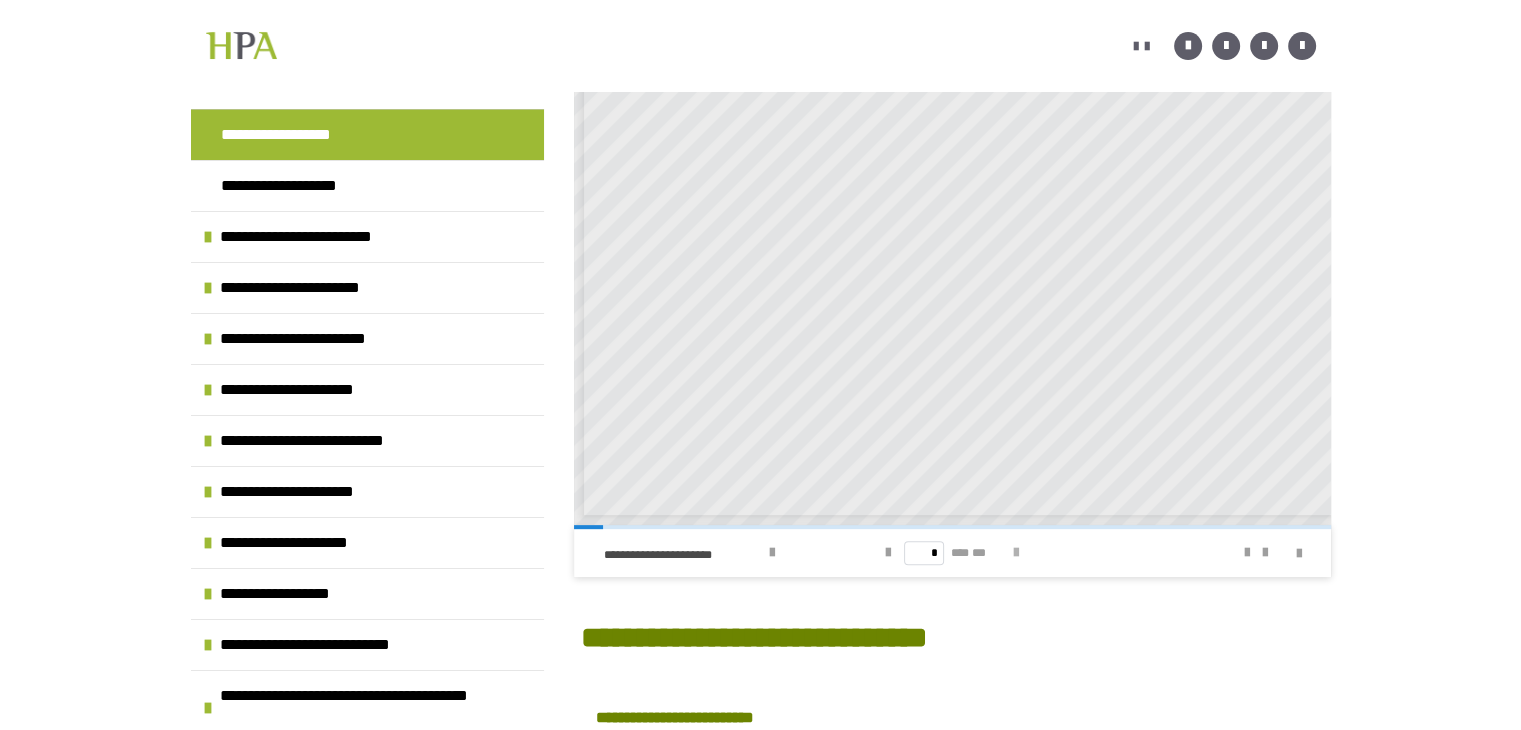 click at bounding box center (1016, 553) 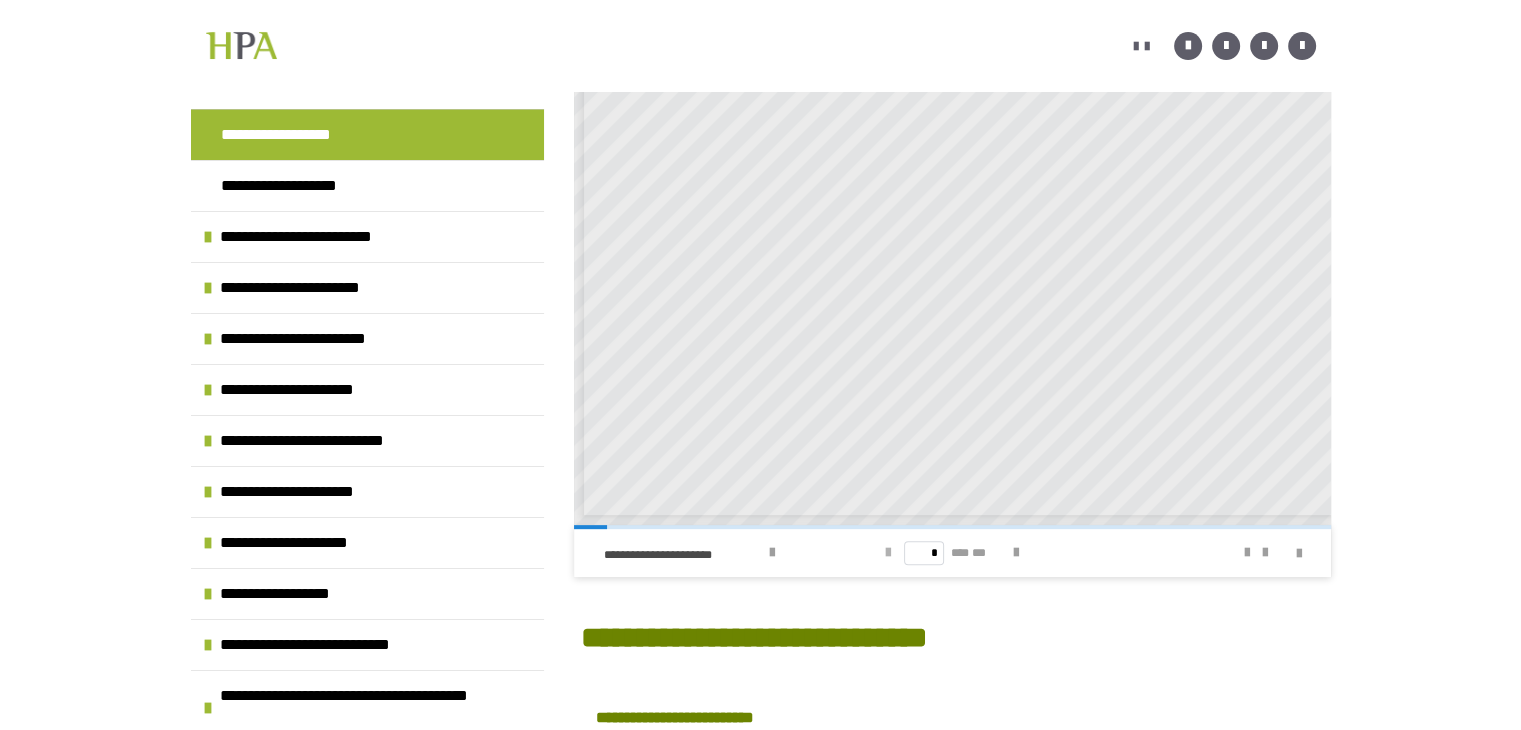 click at bounding box center [888, 553] 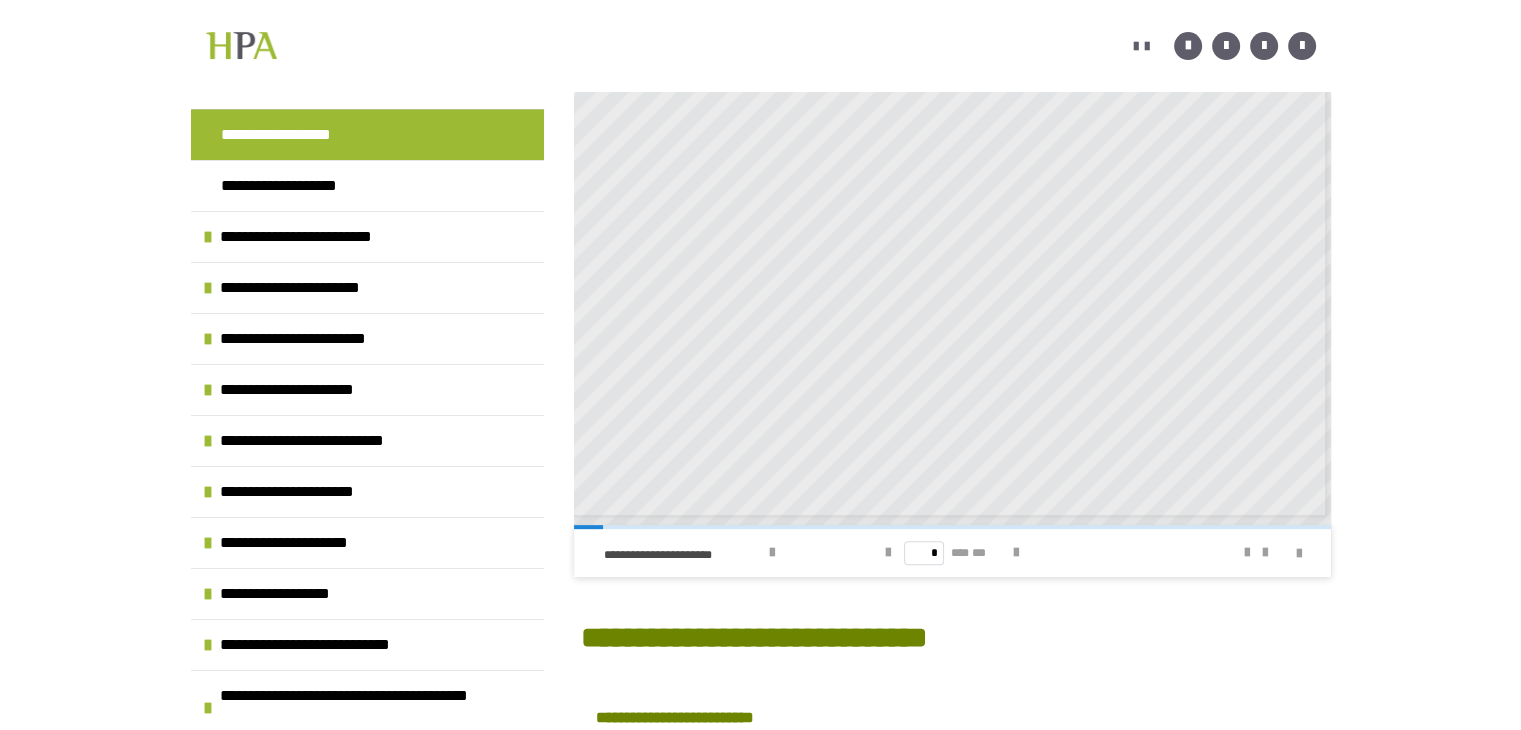 scroll, scrollTop: 0, scrollLeft: 47, axis: horizontal 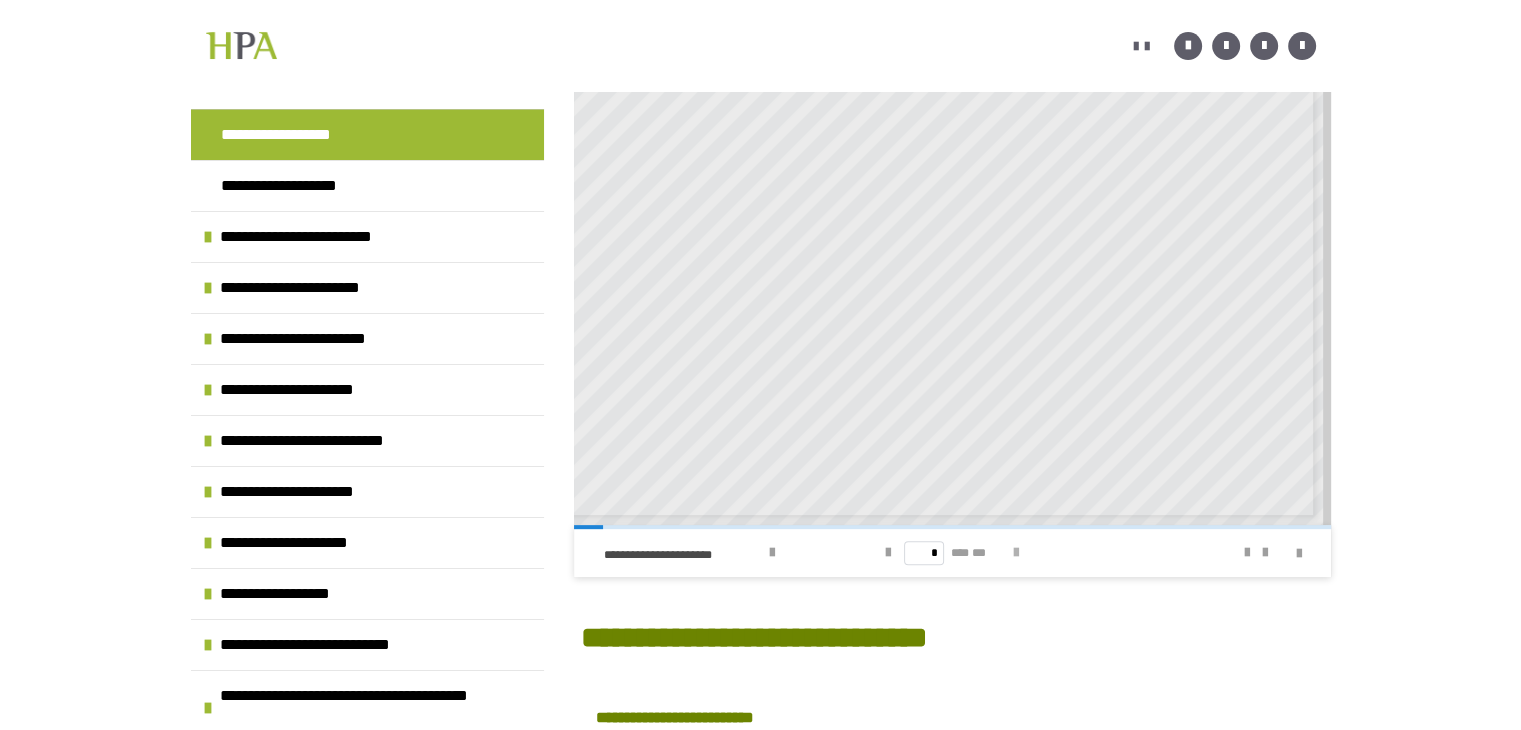 click at bounding box center [1016, 553] 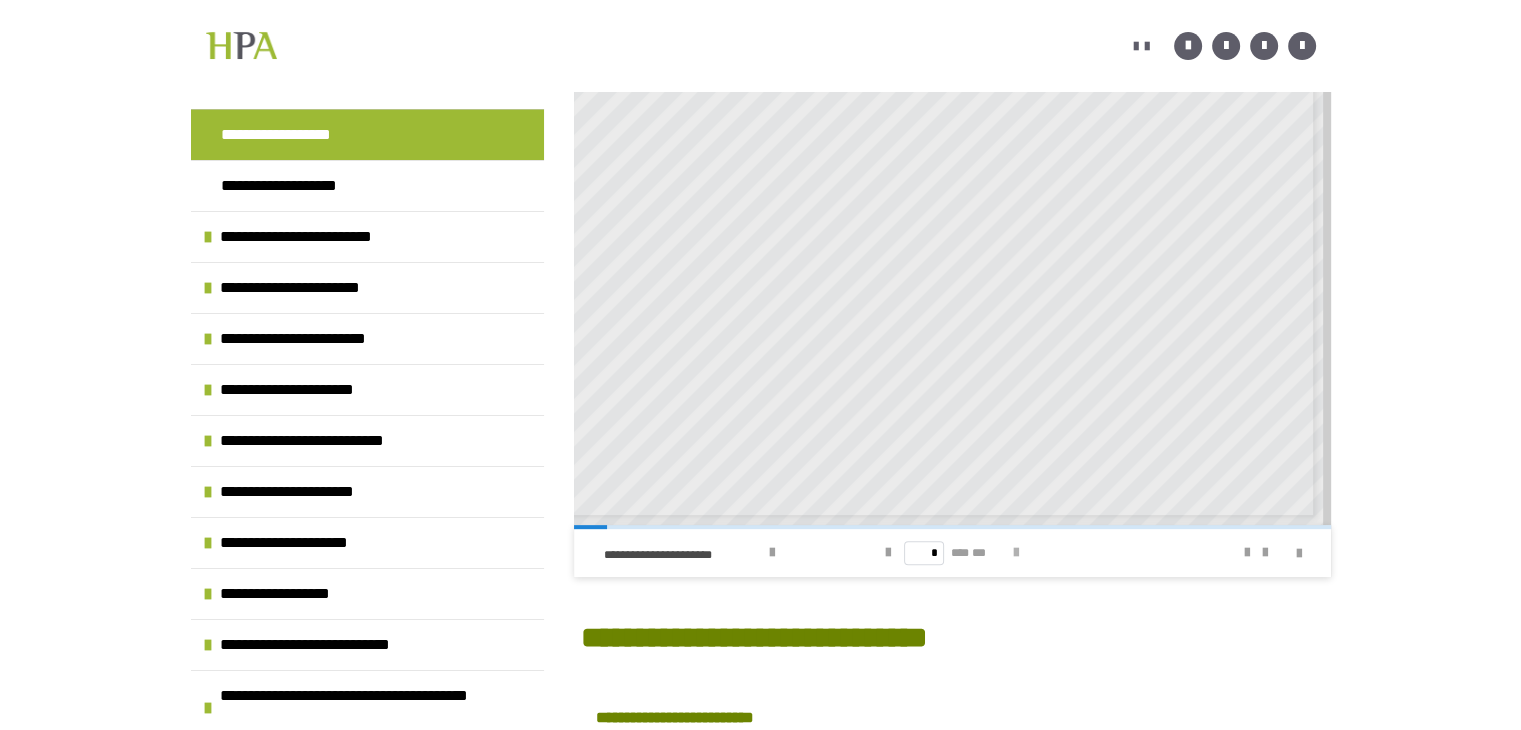 click at bounding box center [1016, 553] 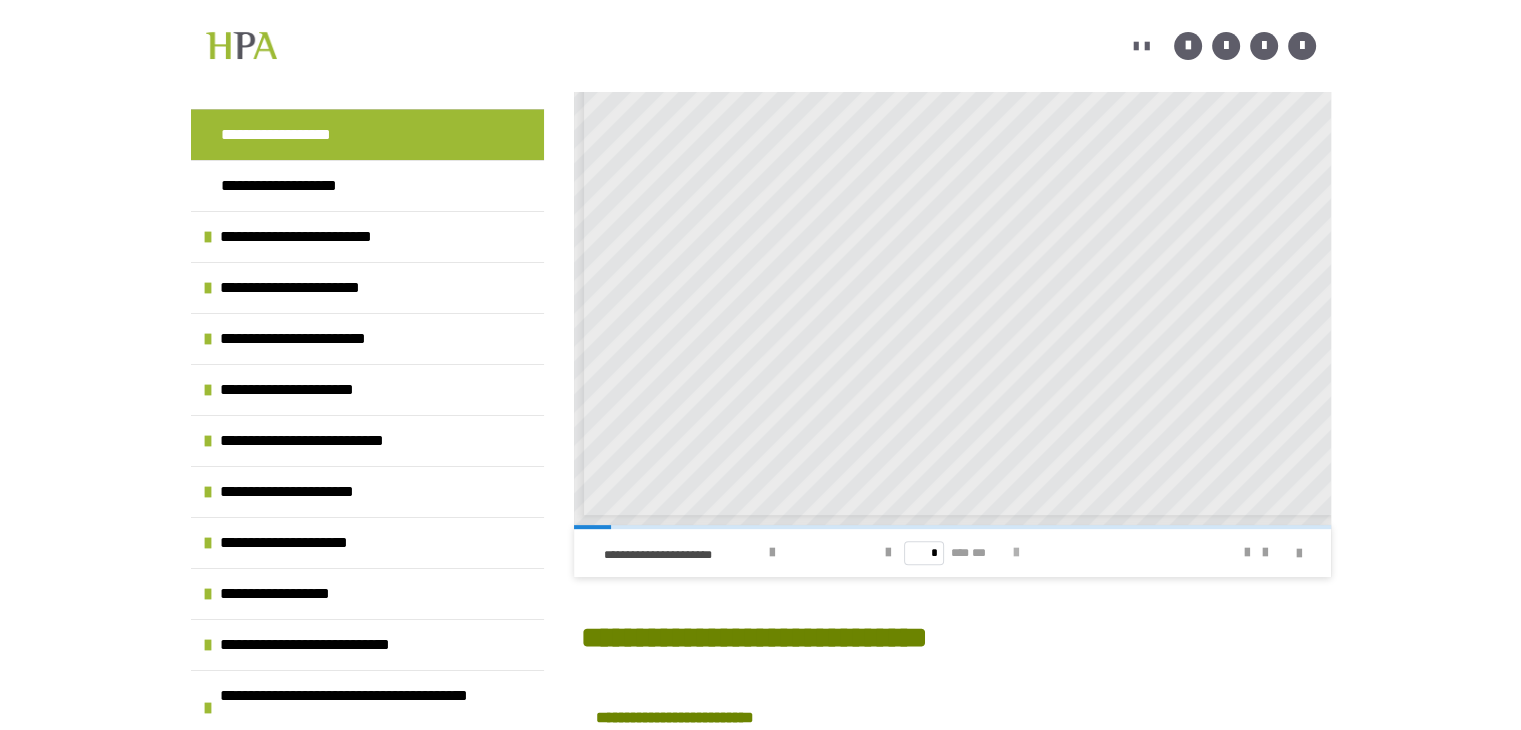 click at bounding box center (1016, 553) 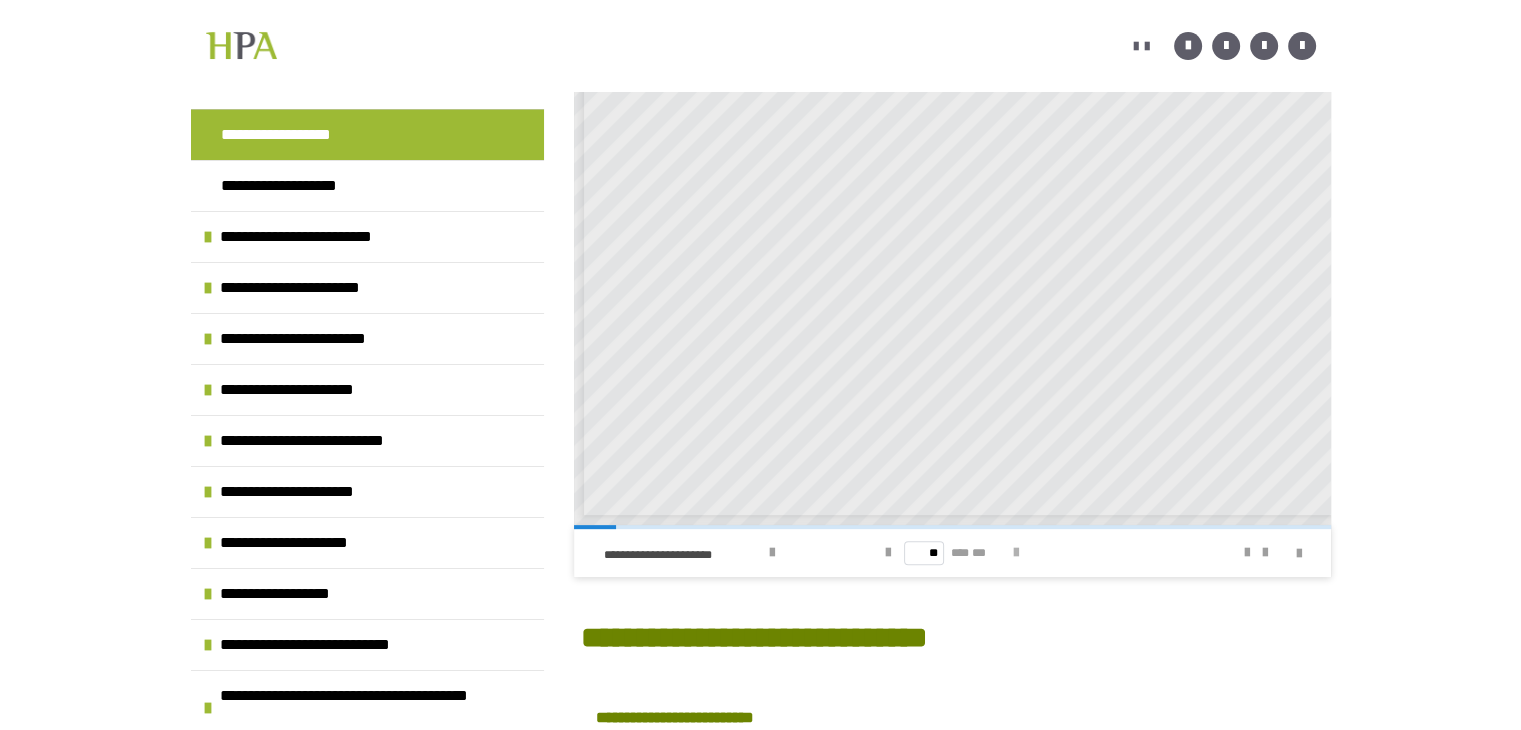 click at bounding box center [1016, 553] 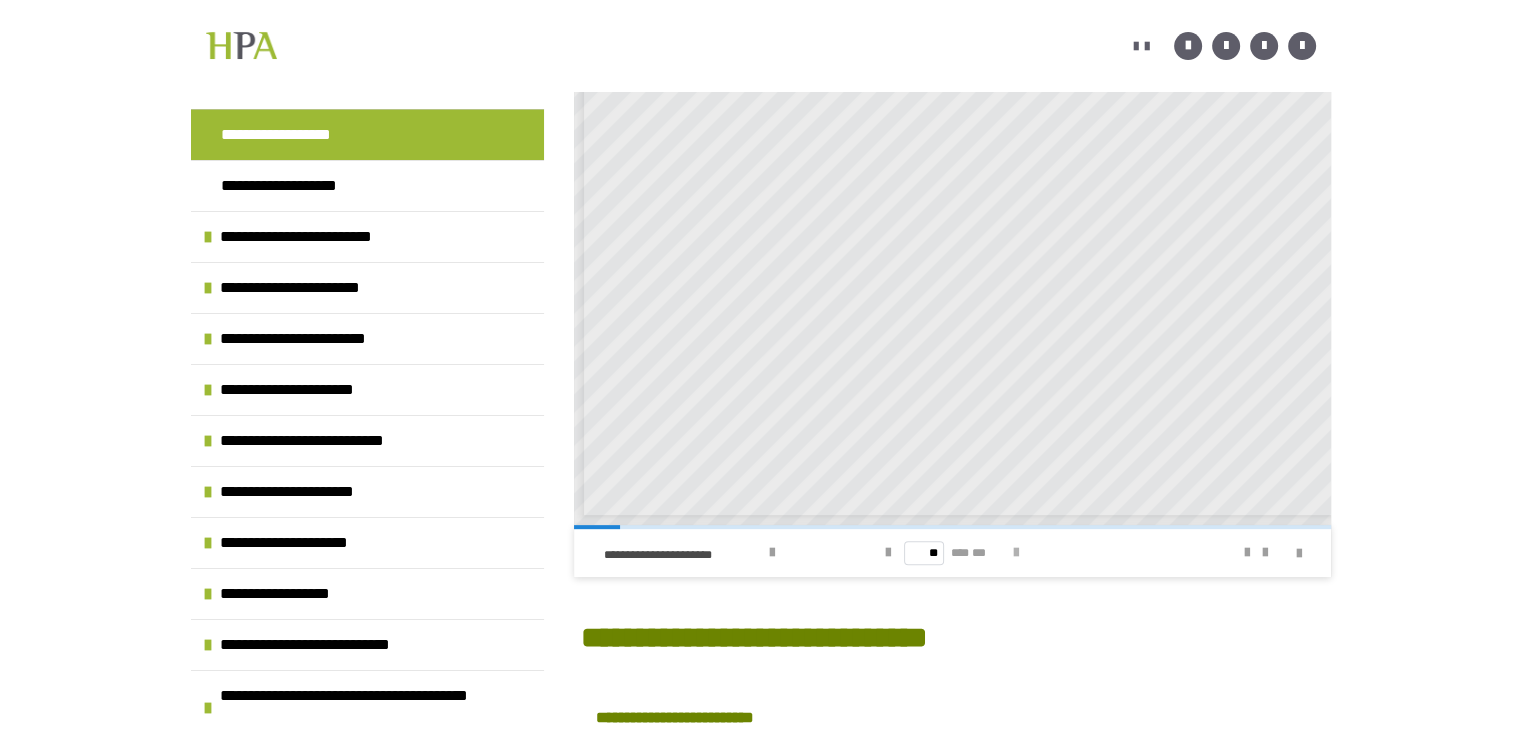 click at bounding box center (1016, 553) 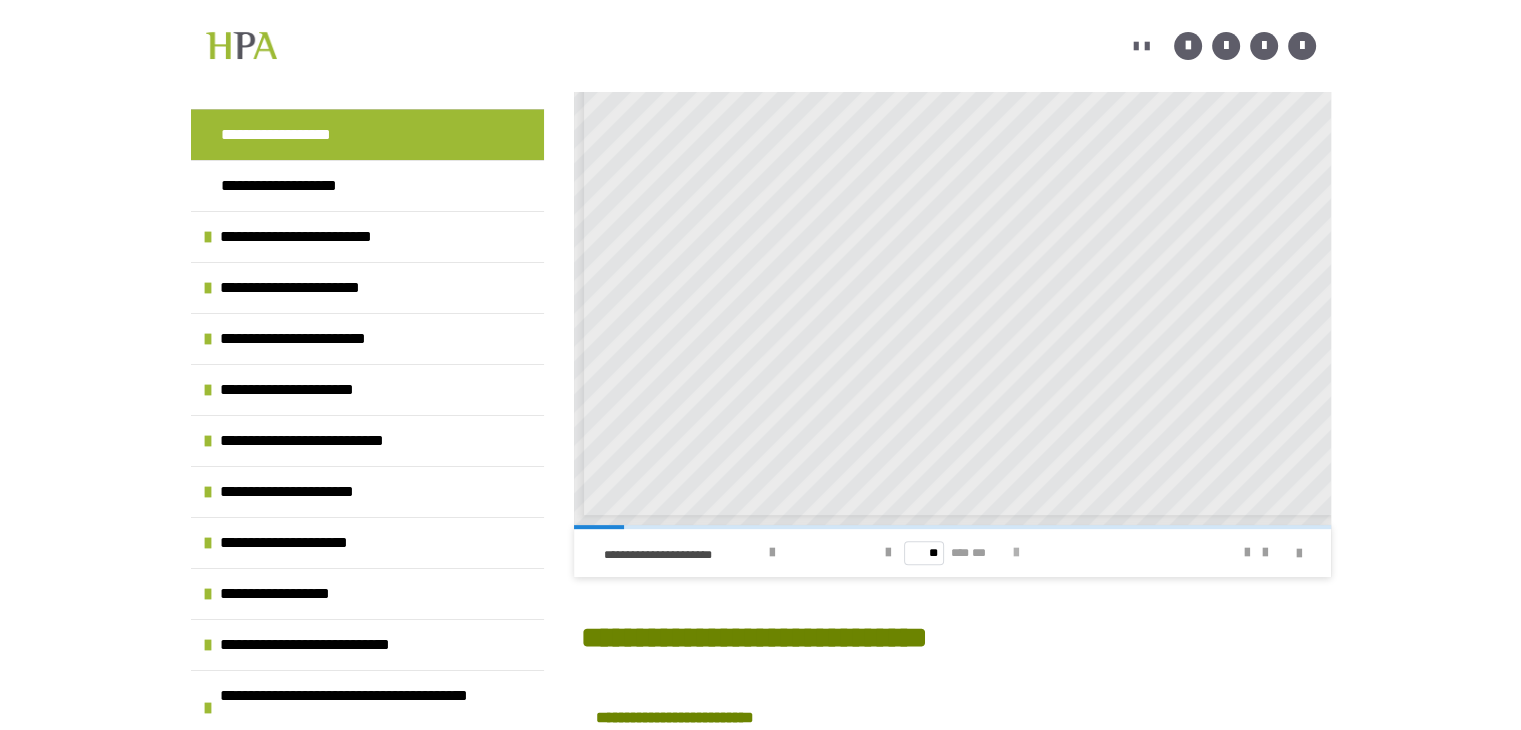 click at bounding box center [1016, 553] 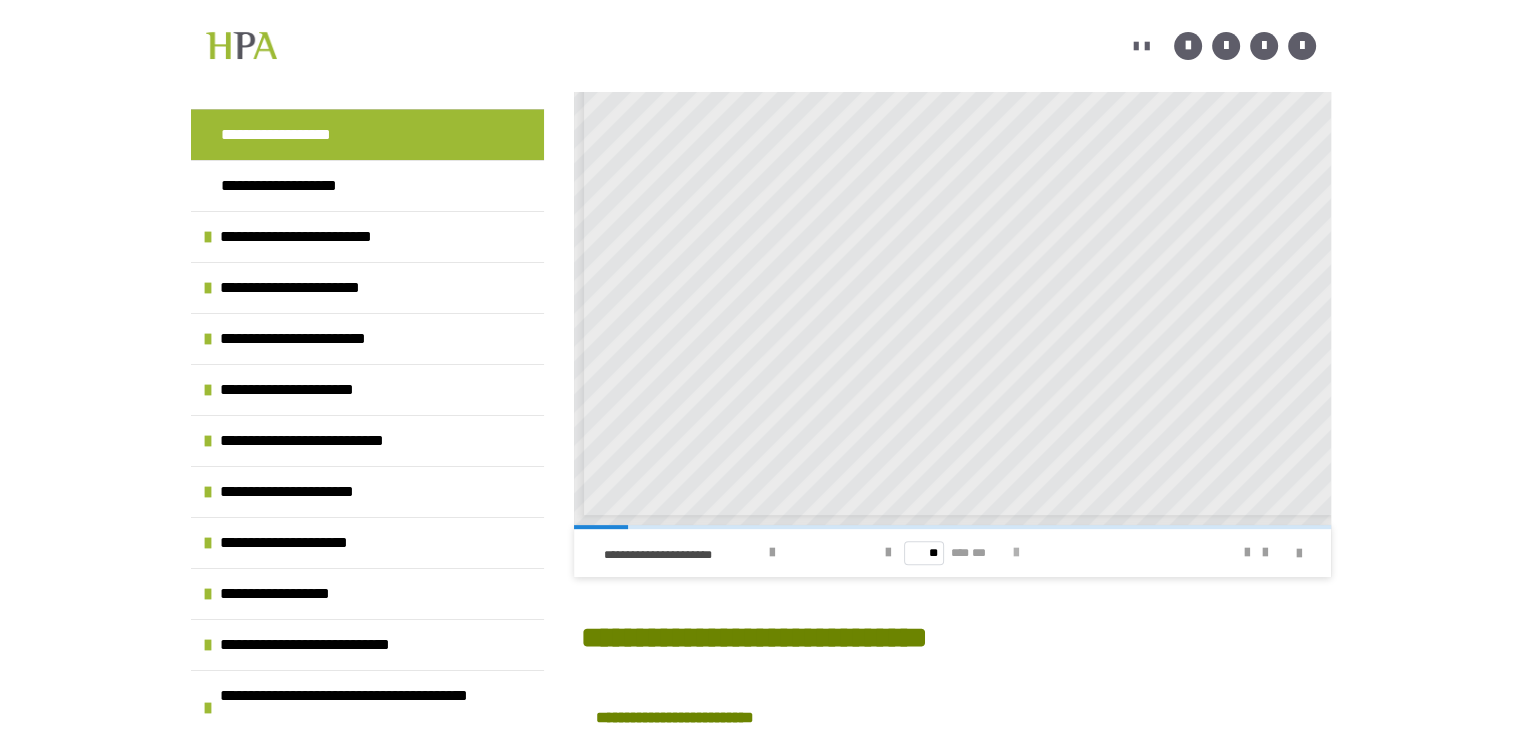 click at bounding box center [1016, 553] 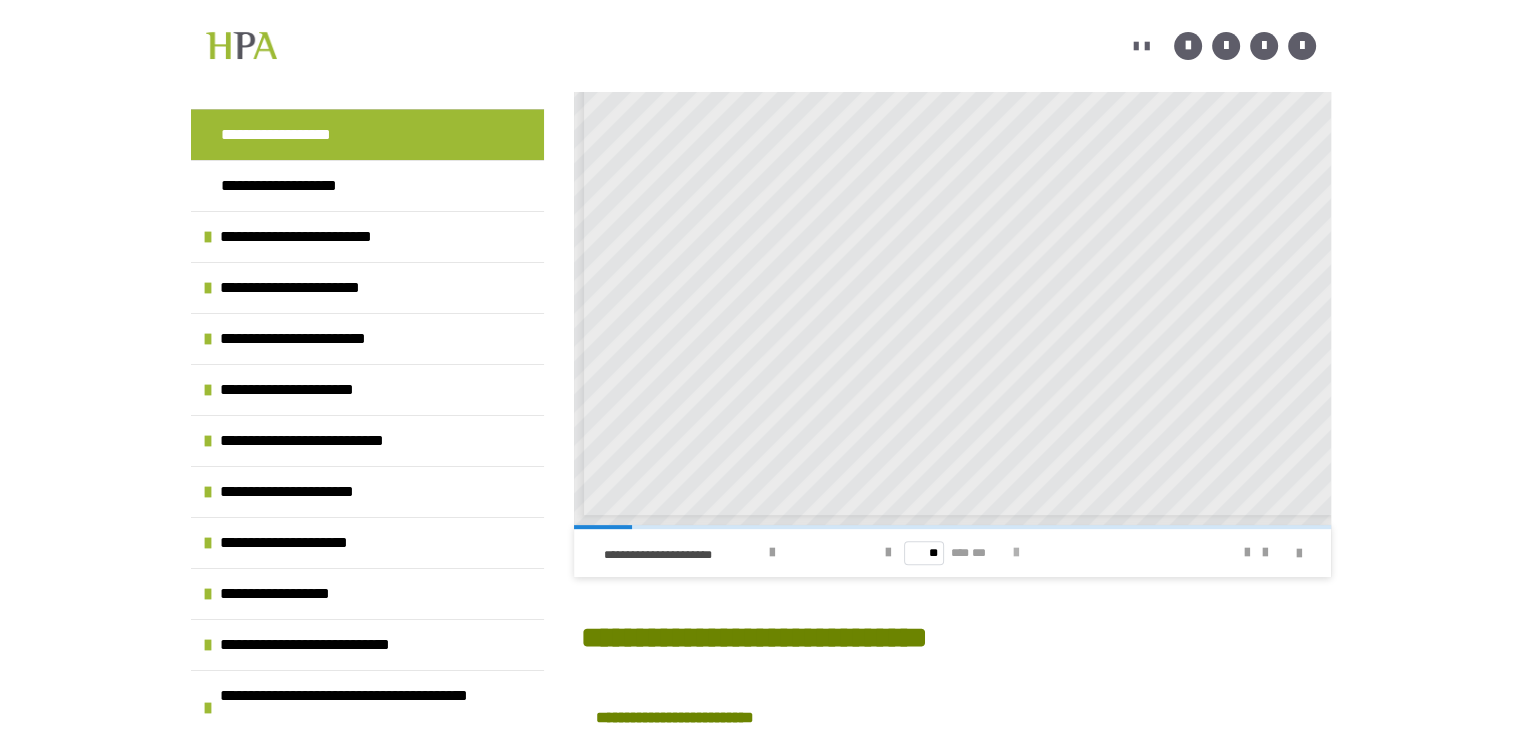 click at bounding box center (1016, 553) 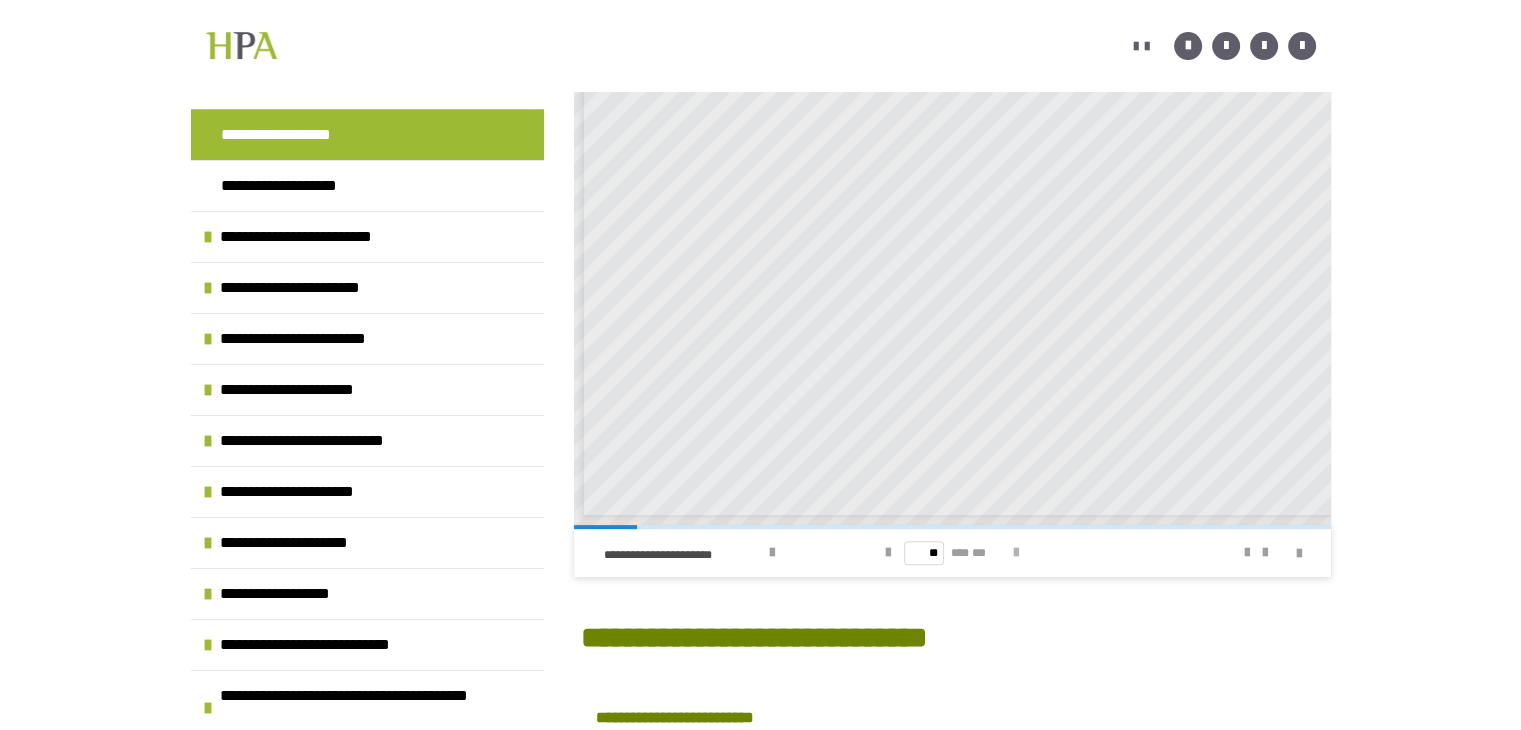 click at bounding box center [1016, 553] 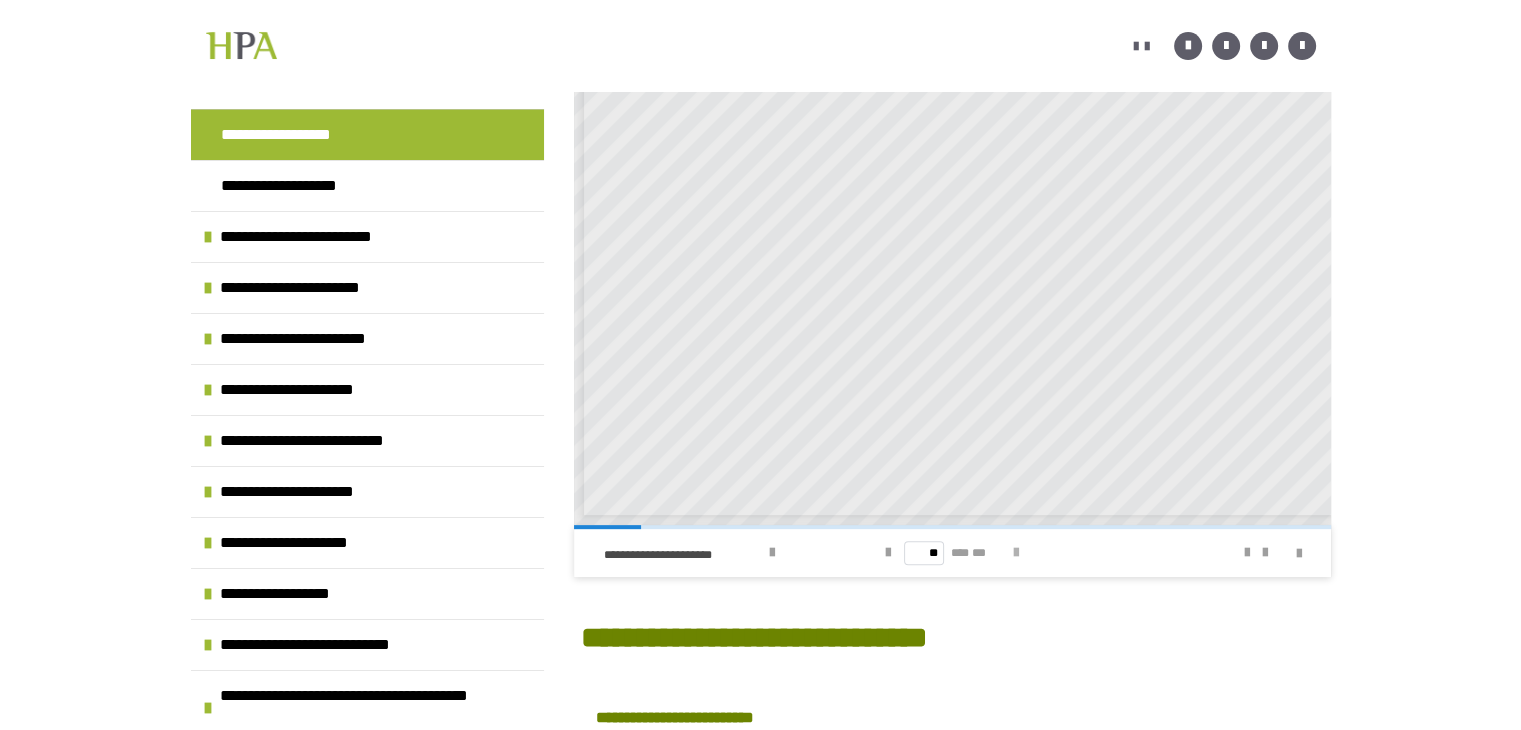 click at bounding box center (1016, 553) 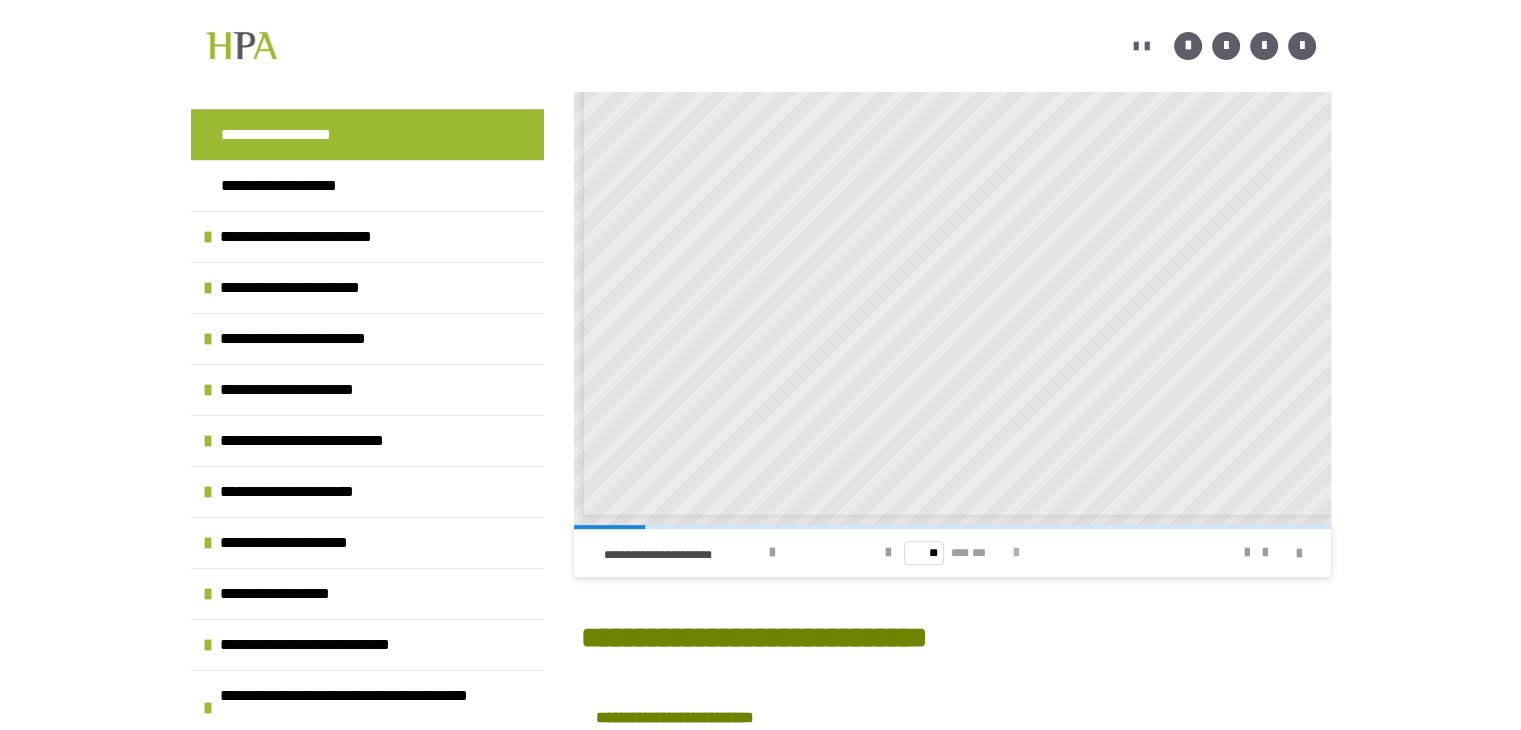 click at bounding box center [1016, 553] 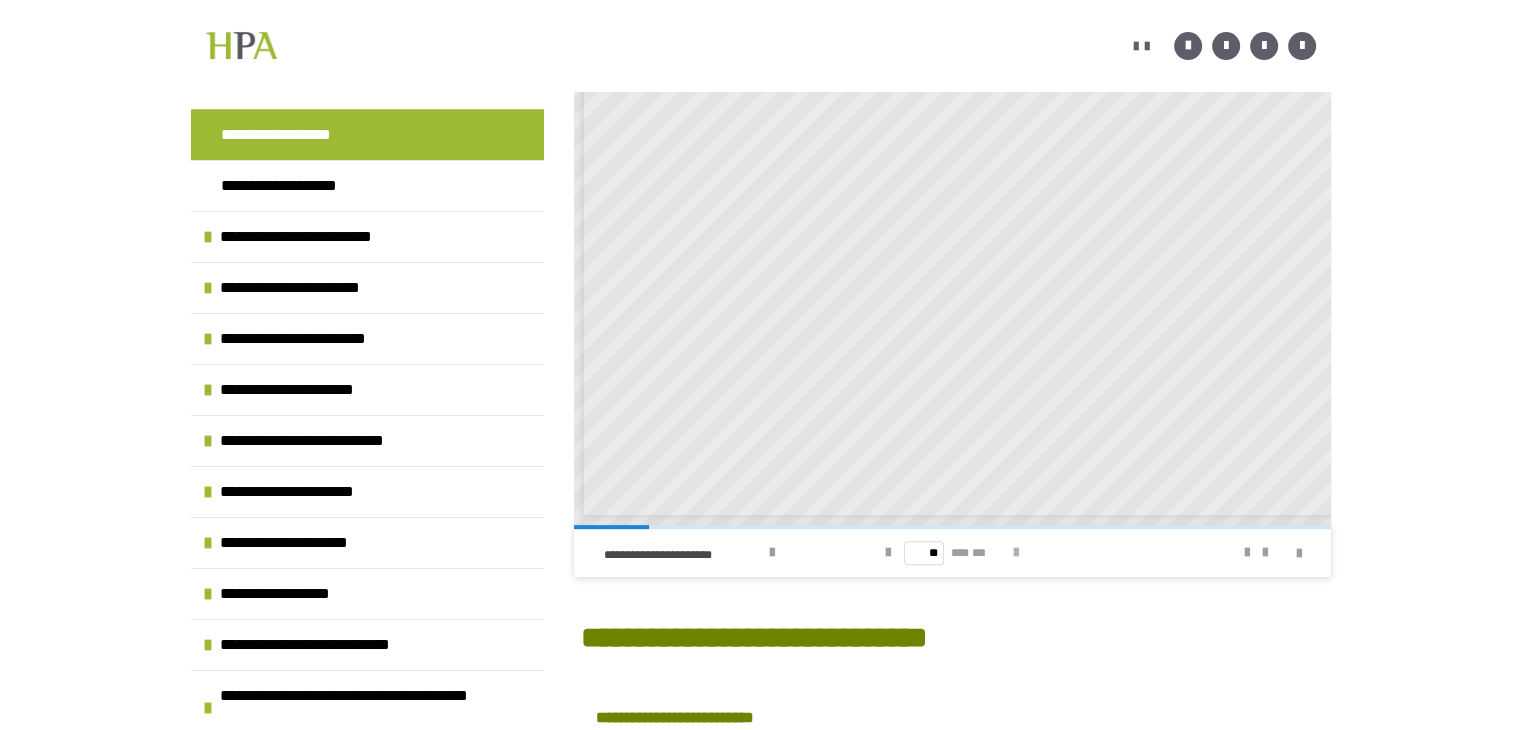 click at bounding box center [1016, 553] 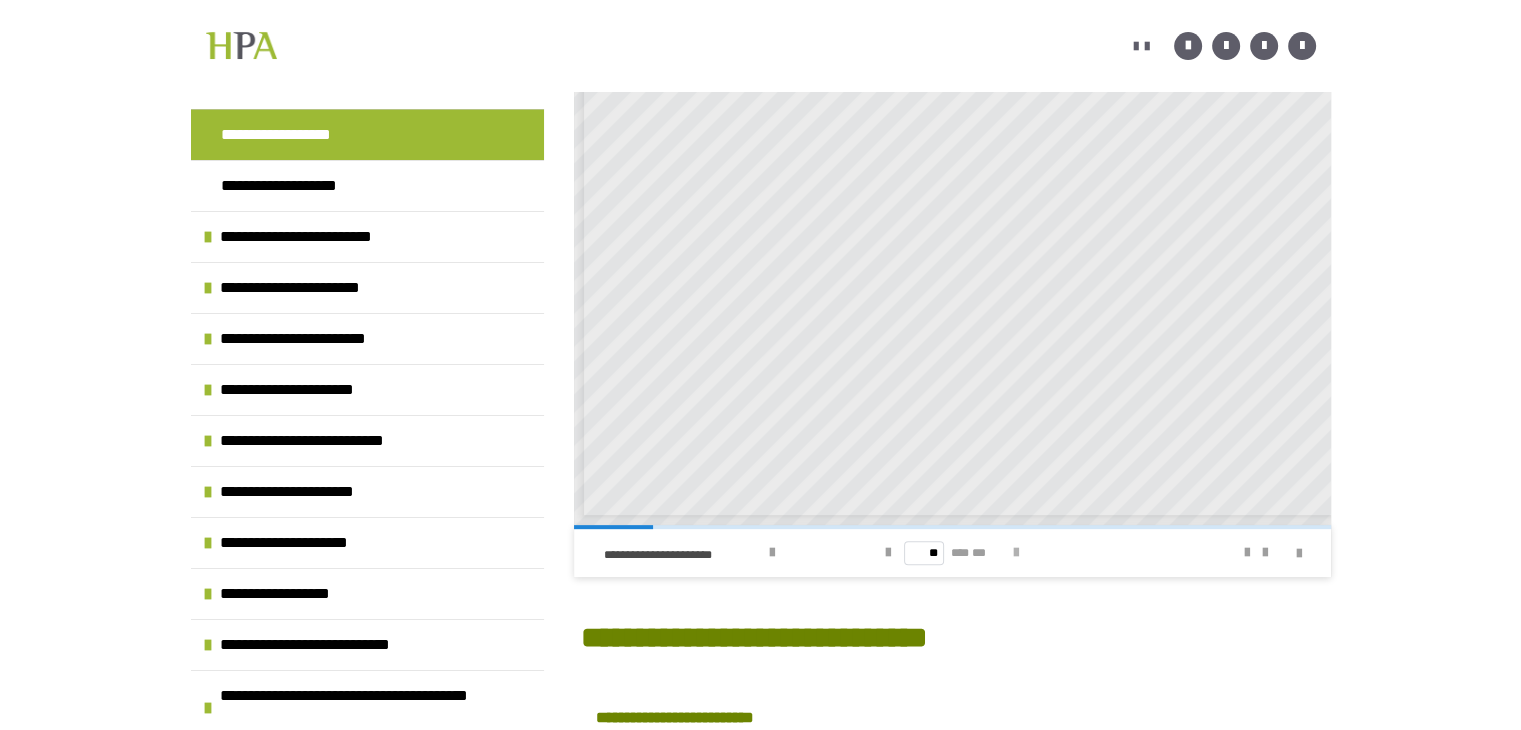 click at bounding box center (1016, 553) 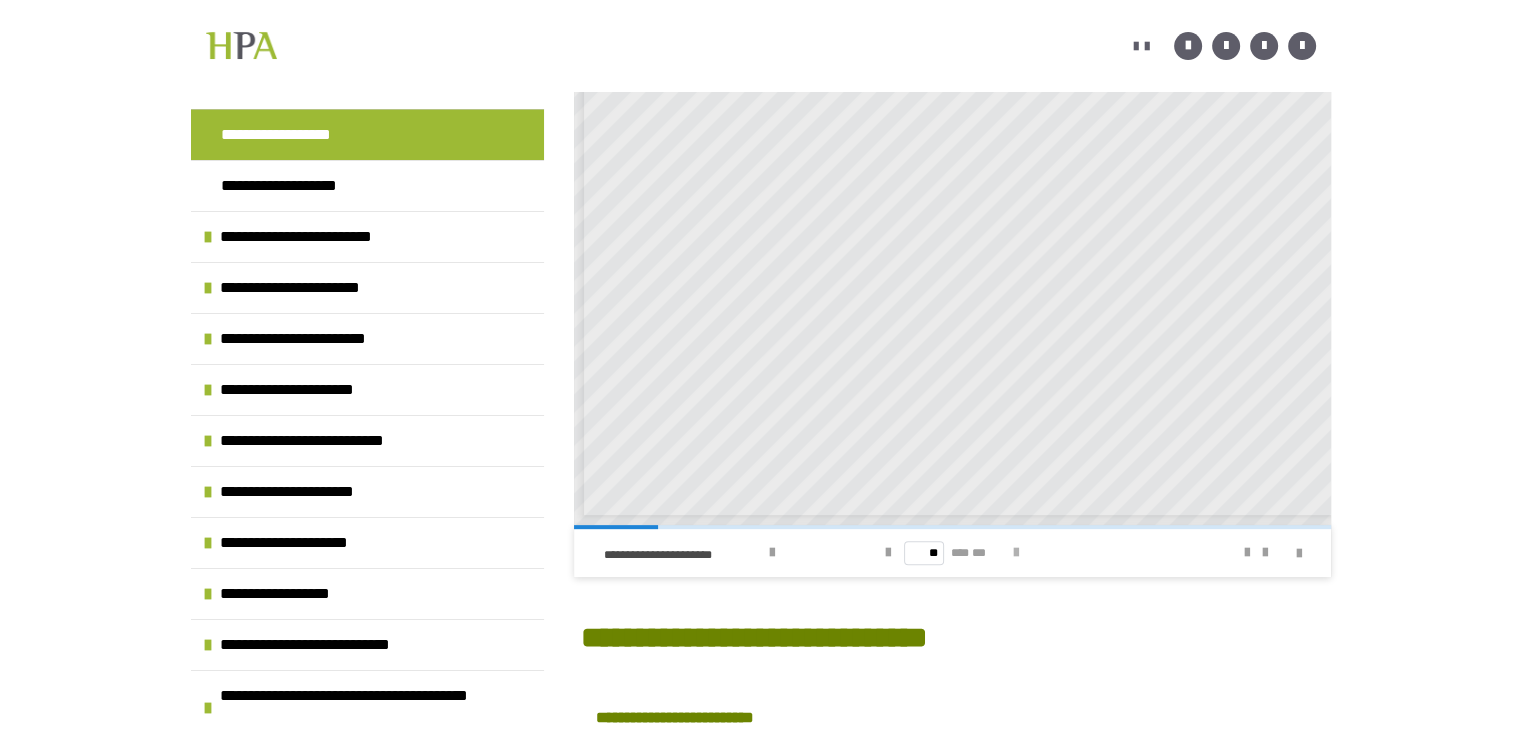 click at bounding box center [1016, 553] 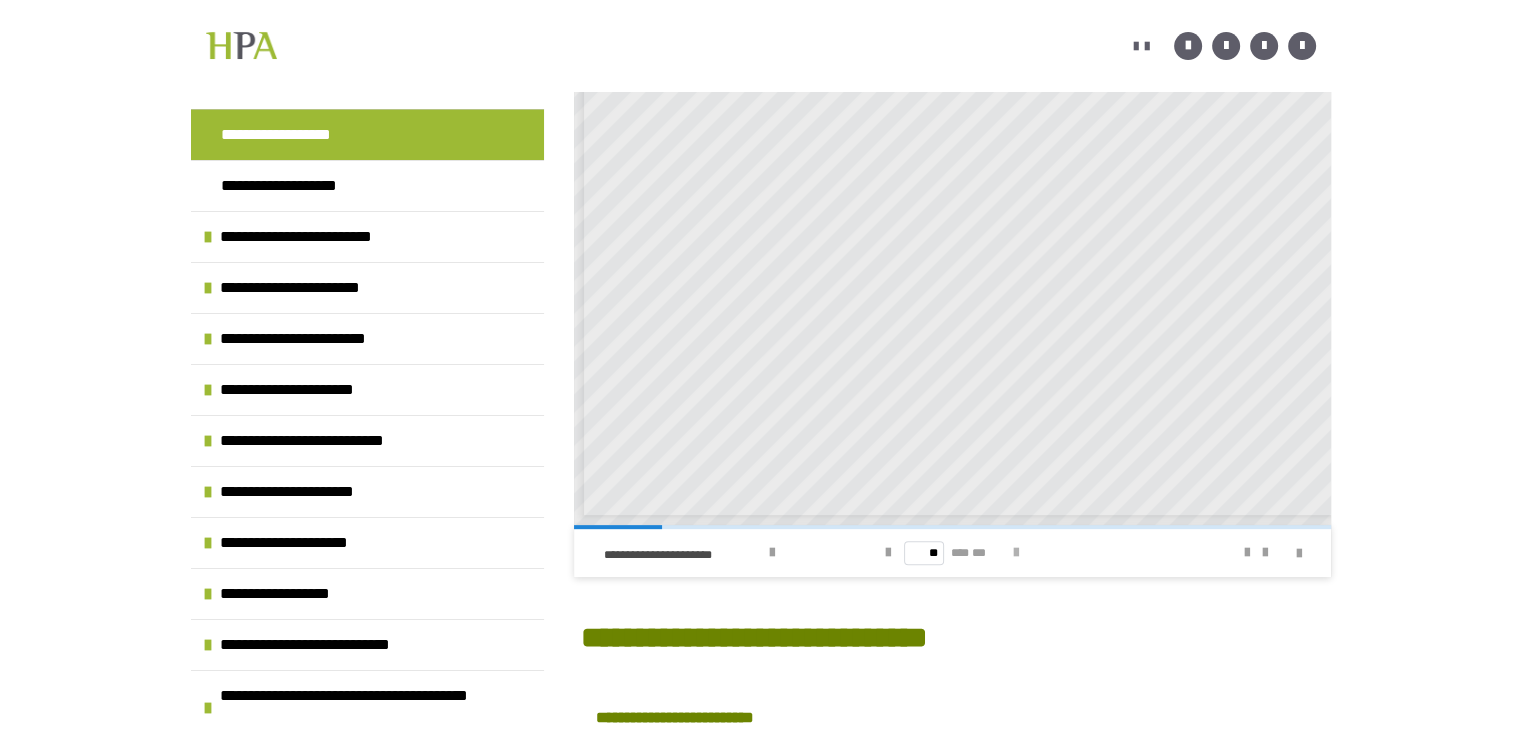 click at bounding box center (1016, 553) 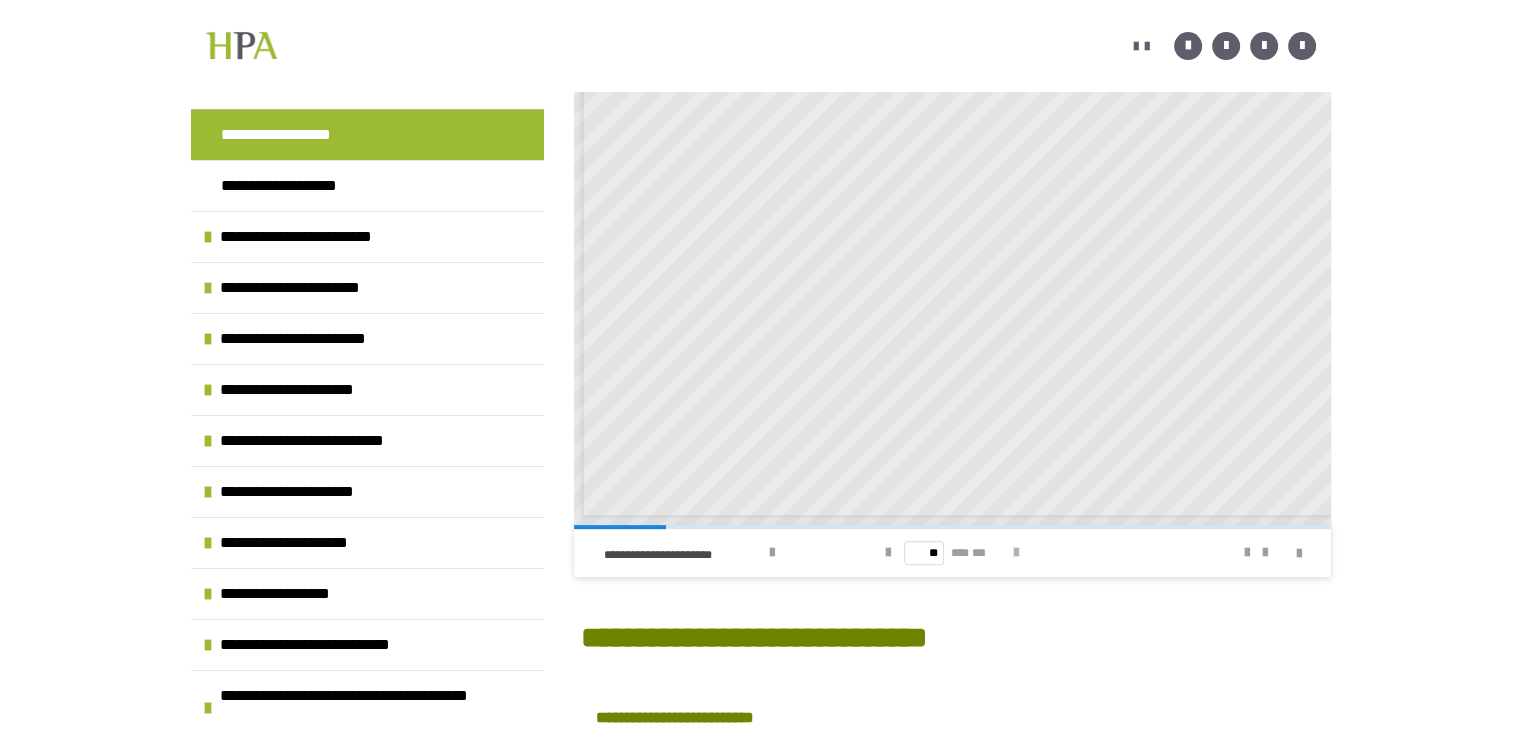 click at bounding box center (1016, 553) 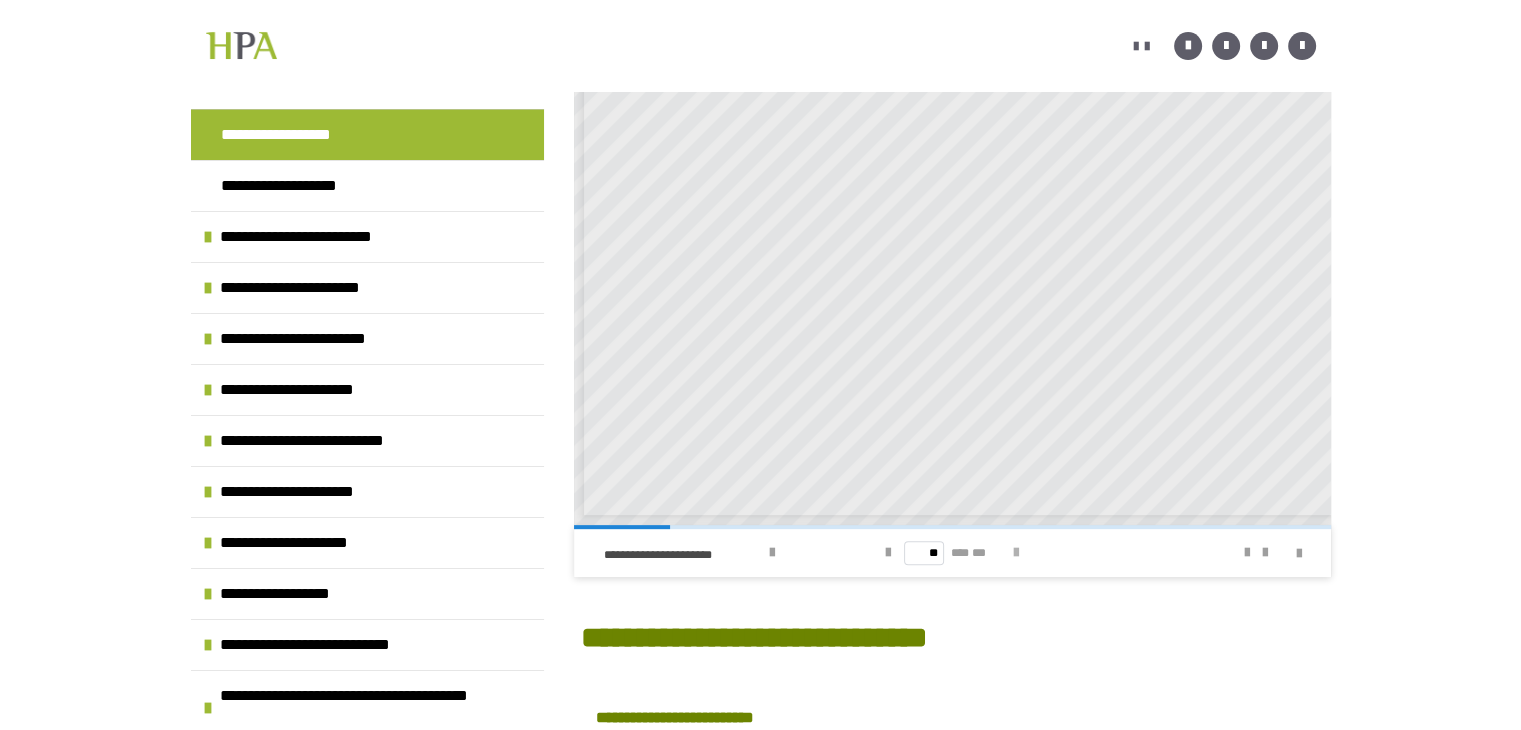 click at bounding box center [1016, 553] 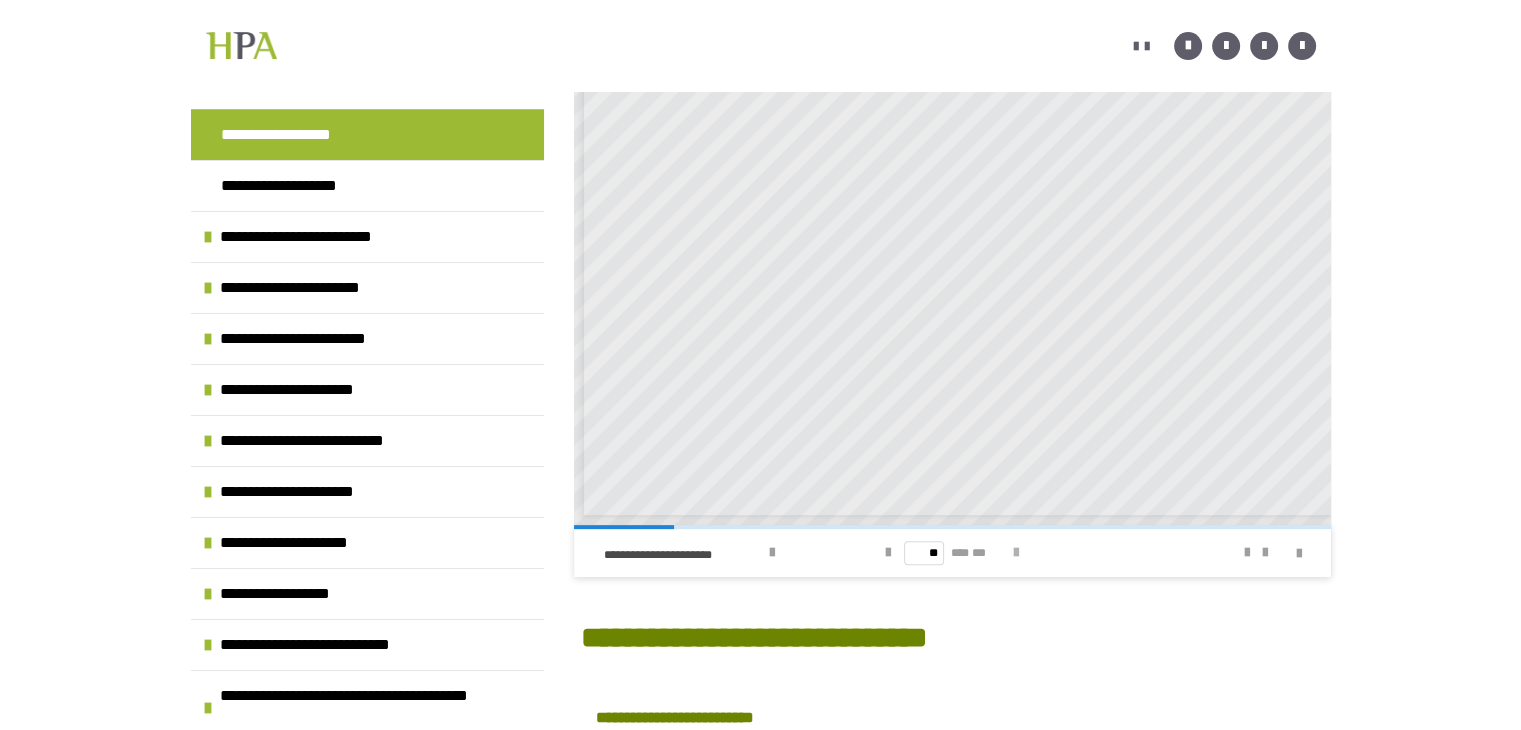 click at bounding box center [1016, 553] 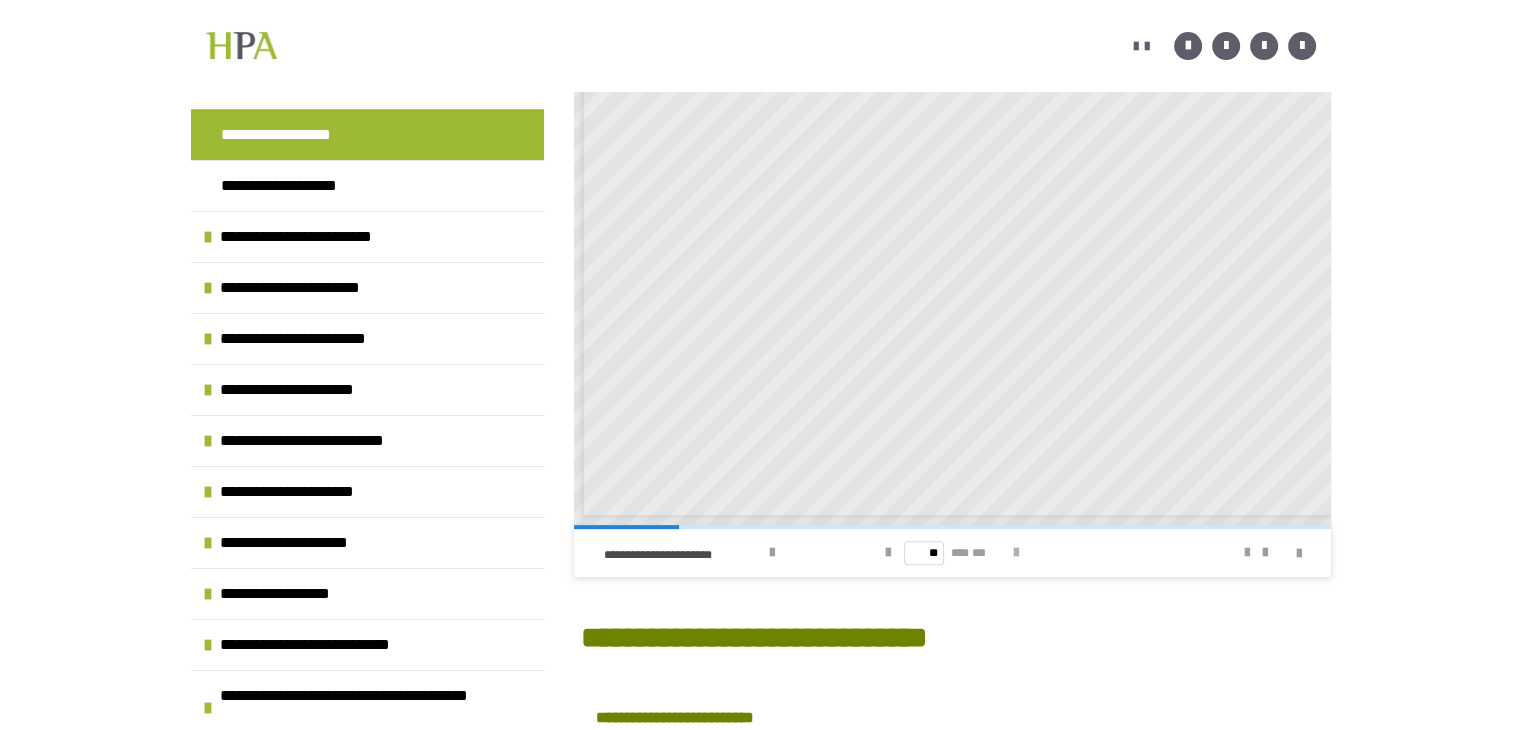click at bounding box center (1016, 553) 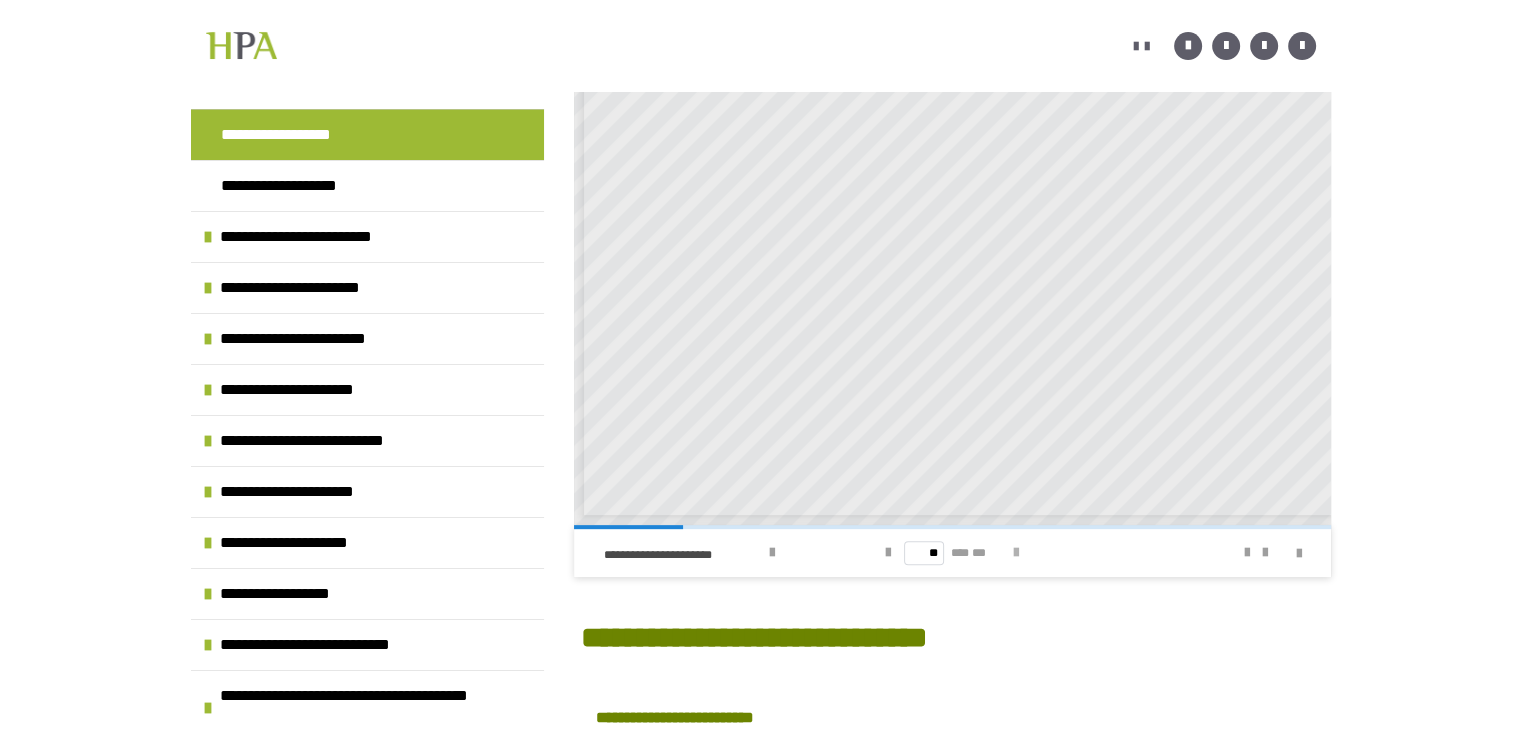 click at bounding box center (1016, 553) 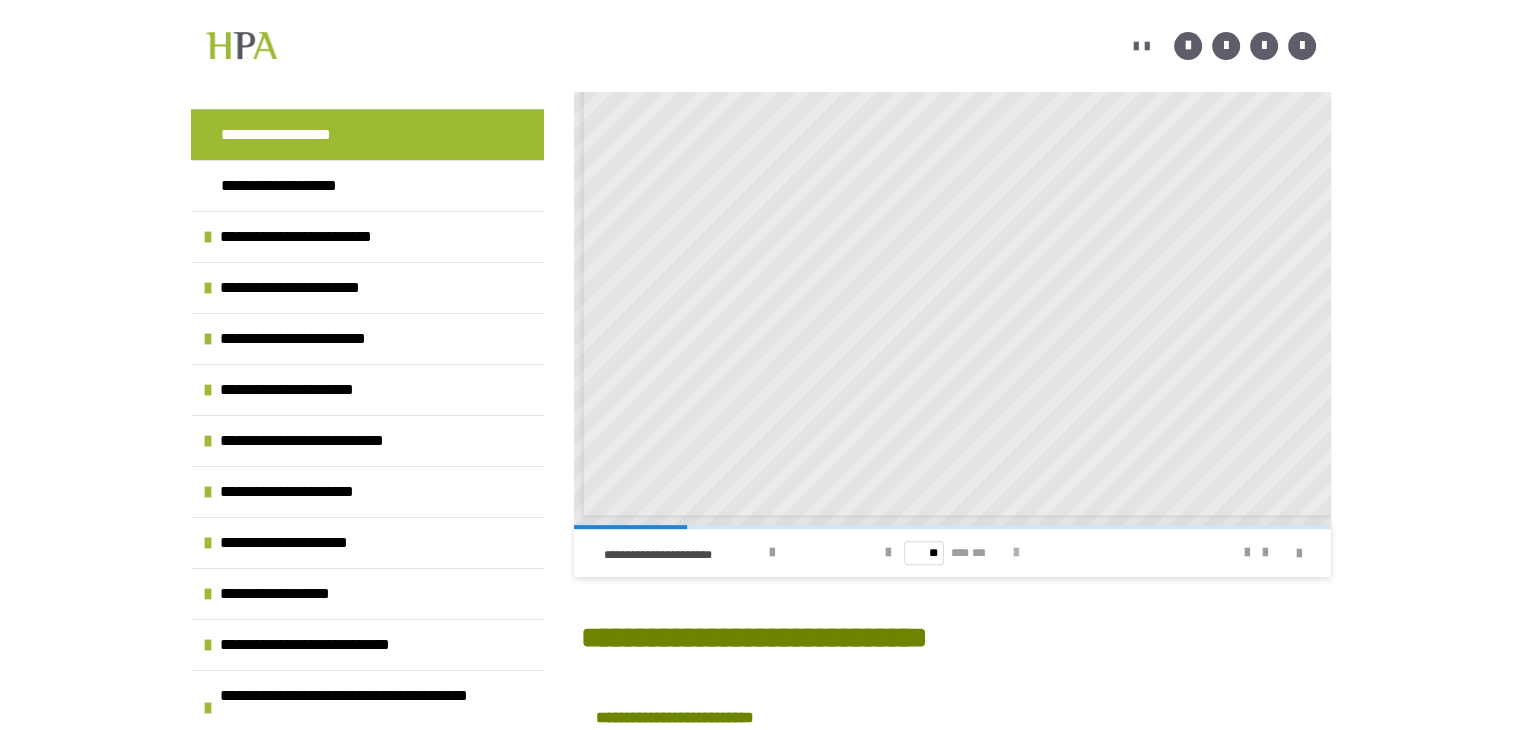 click at bounding box center [1016, 553] 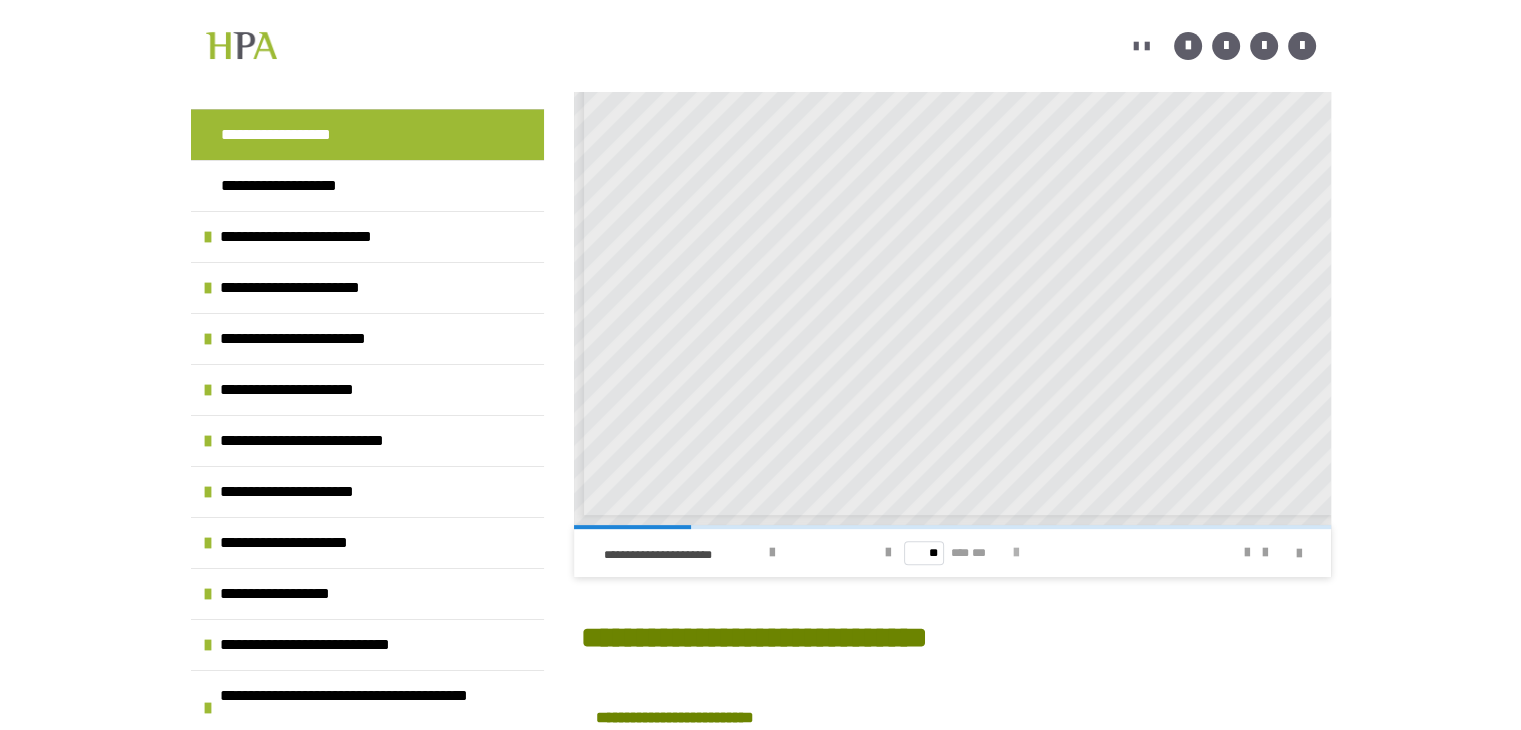 click at bounding box center (1016, 553) 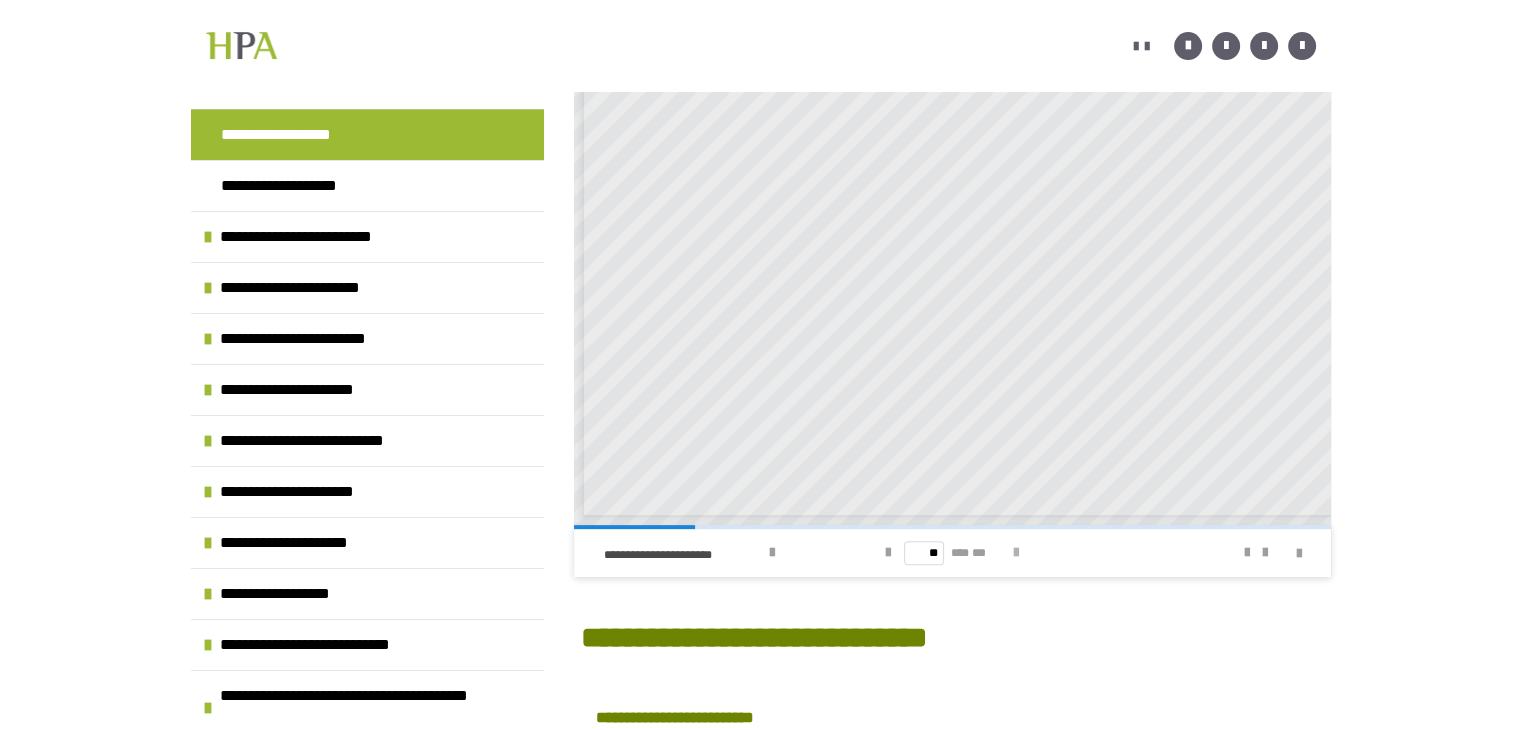 click at bounding box center [1016, 553] 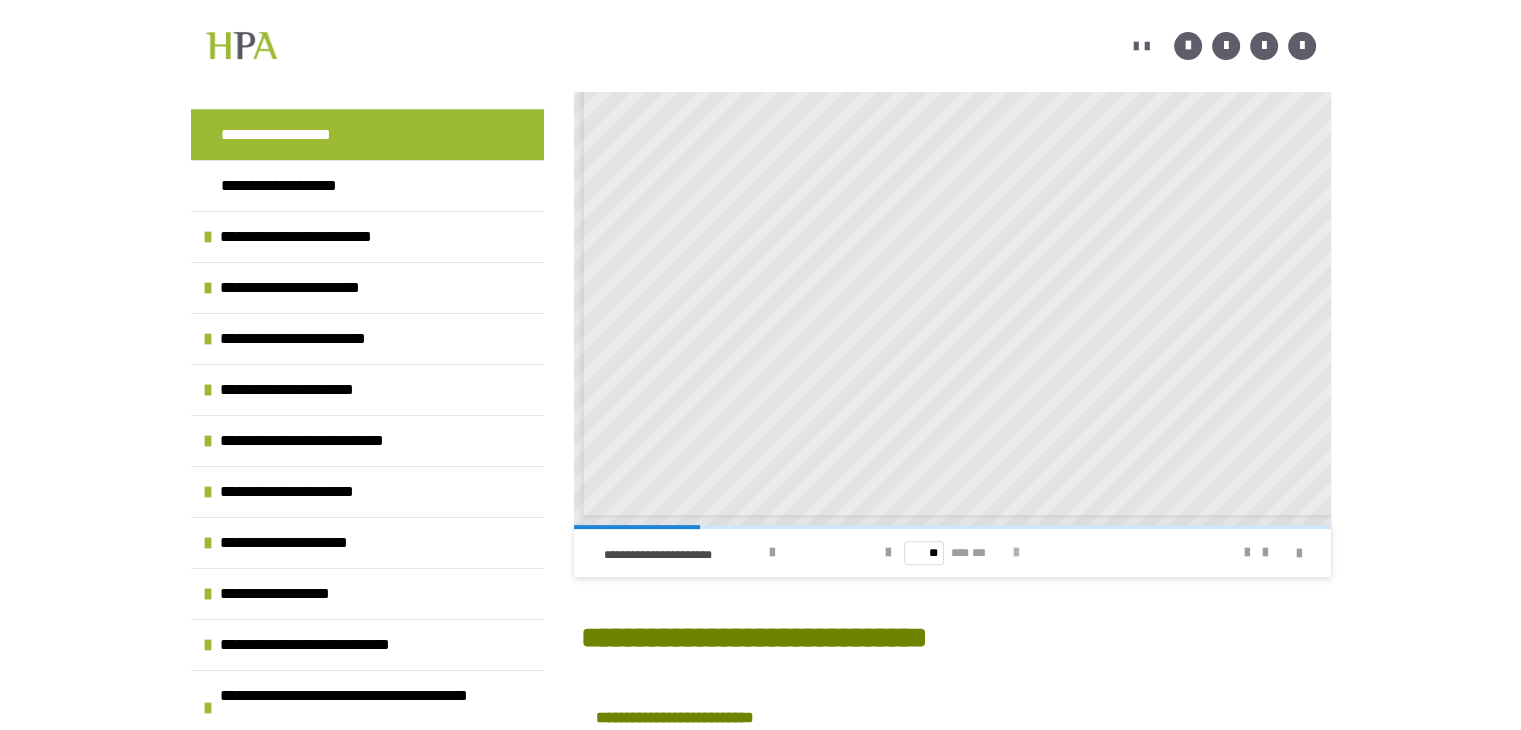 click at bounding box center (1016, 553) 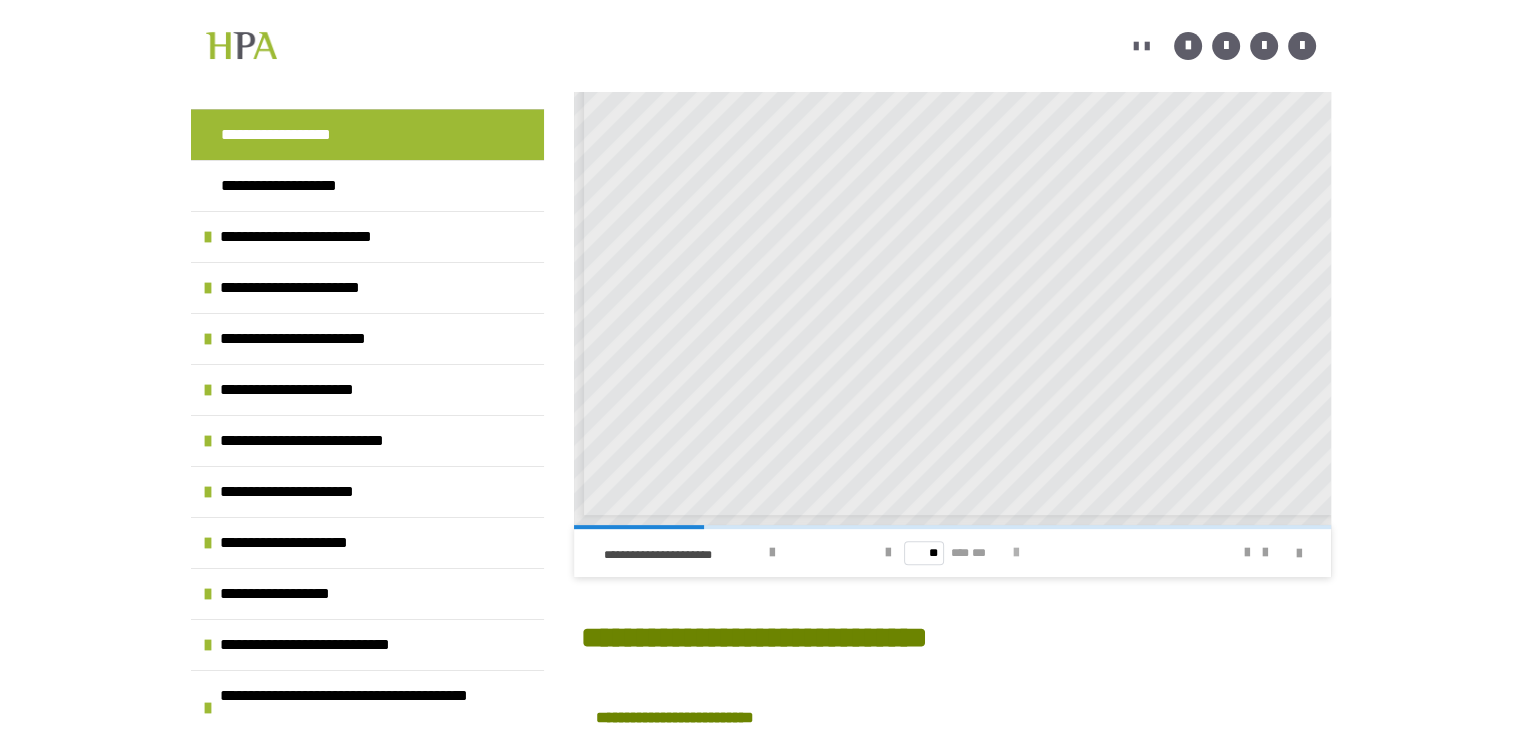 click at bounding box center [1016, 553] 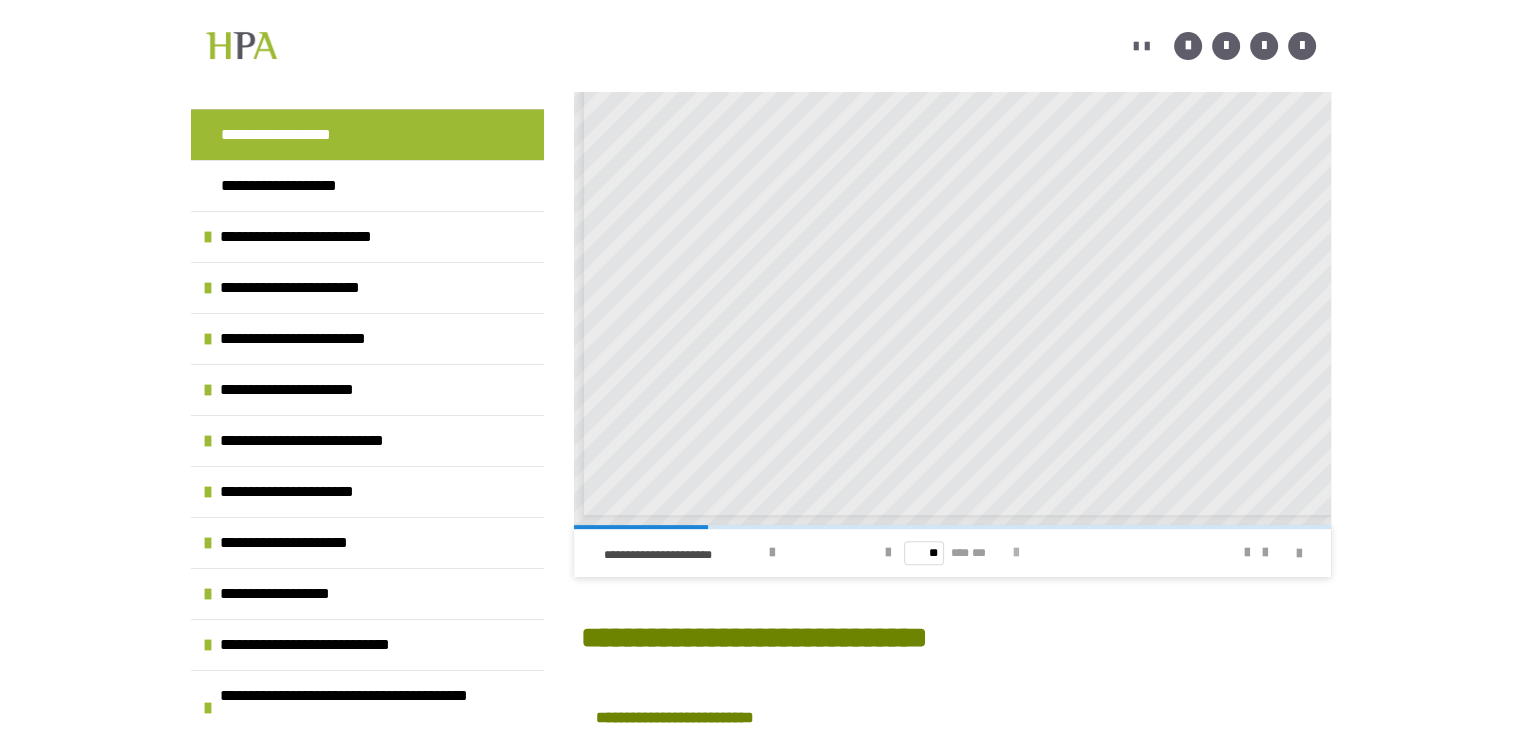 click at bounding box center (1016, 553) 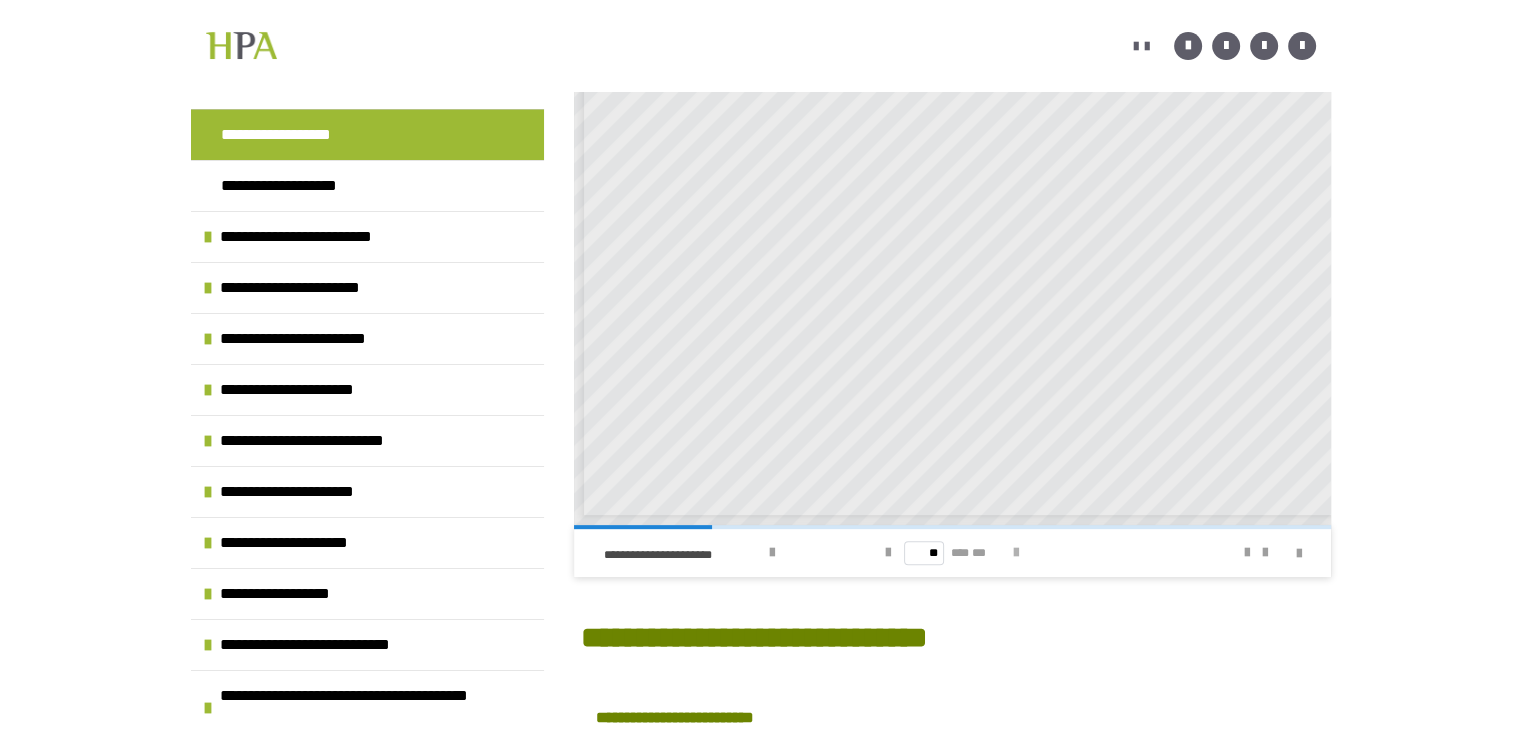 click at bounding box center [1016, 553] 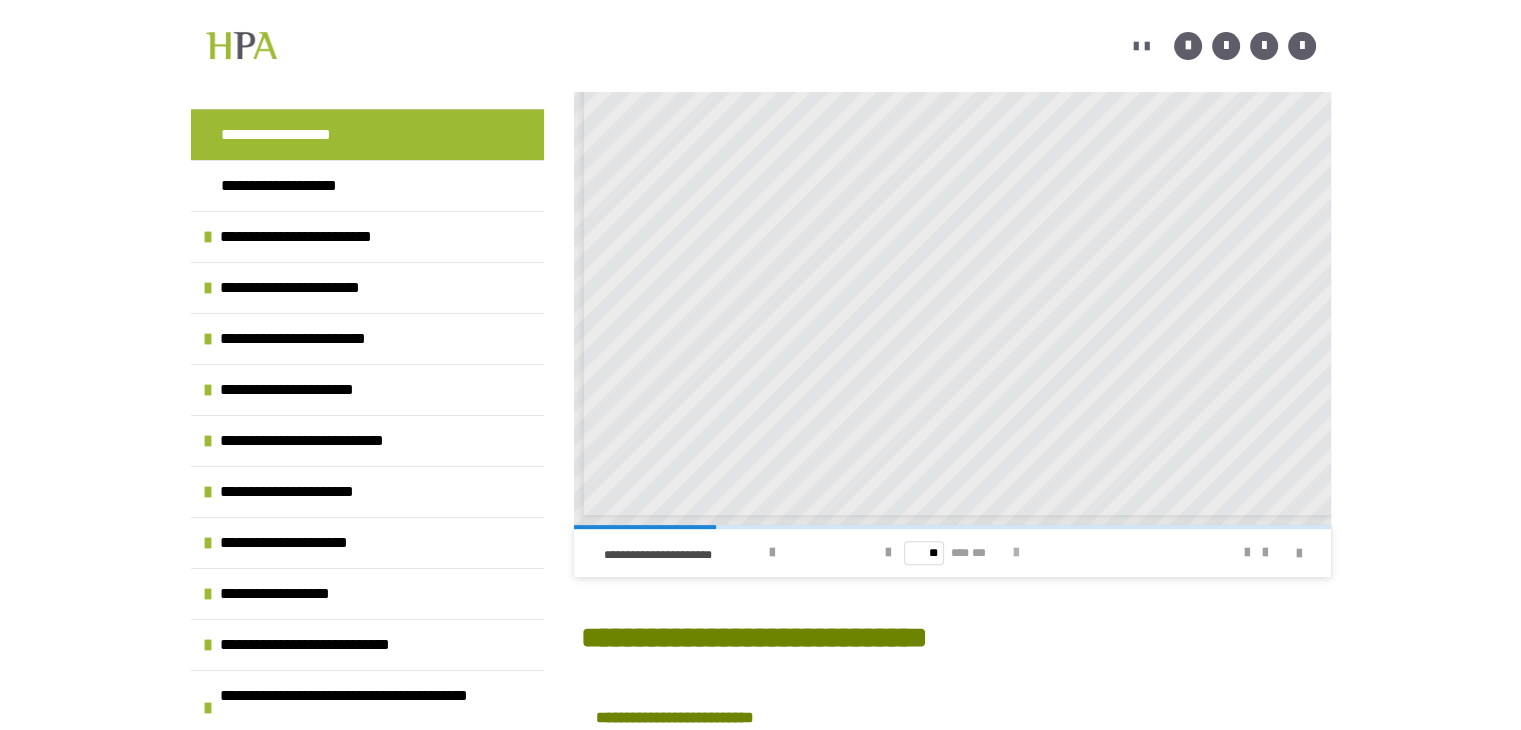 click at bounding box center (1016, 553) 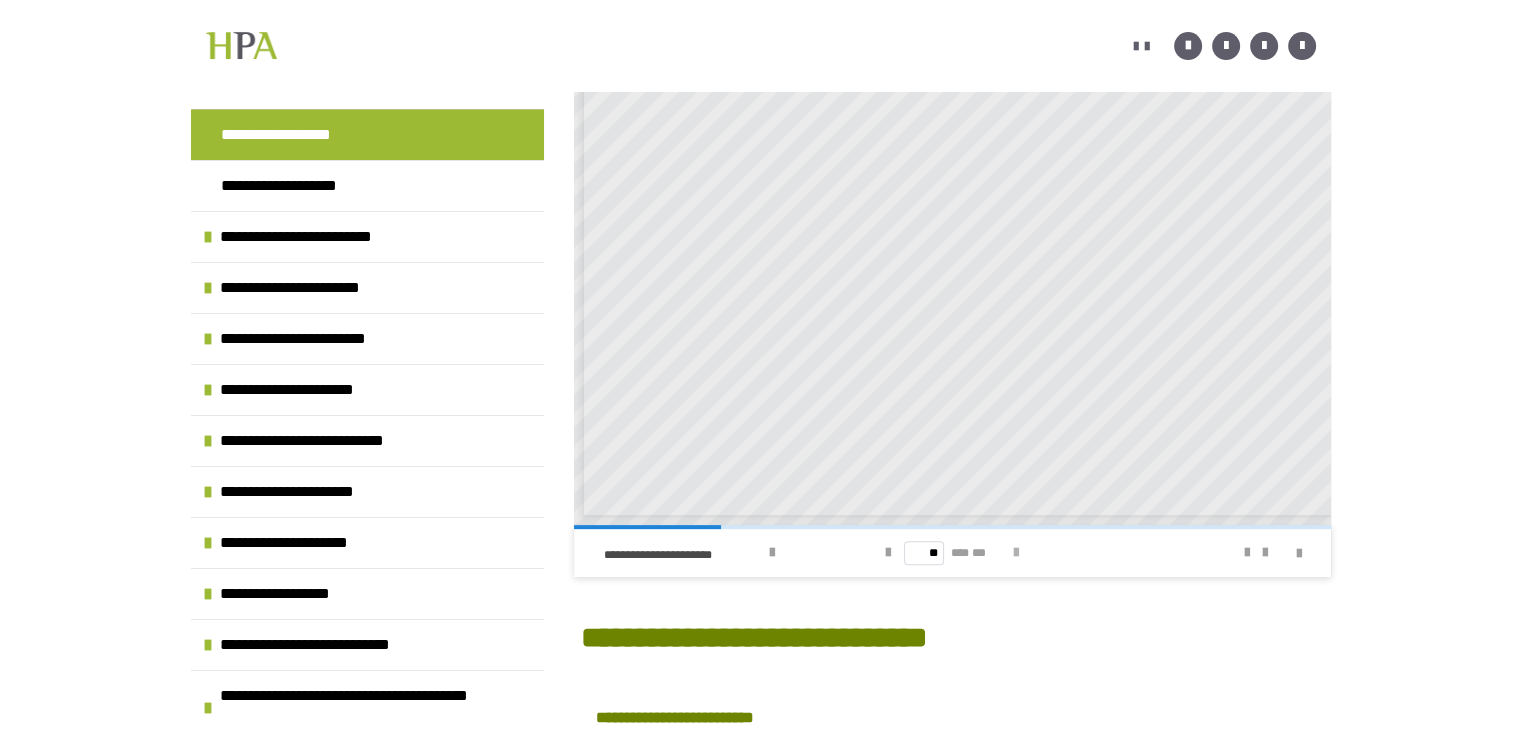 click at bounding box center [1016, 553] 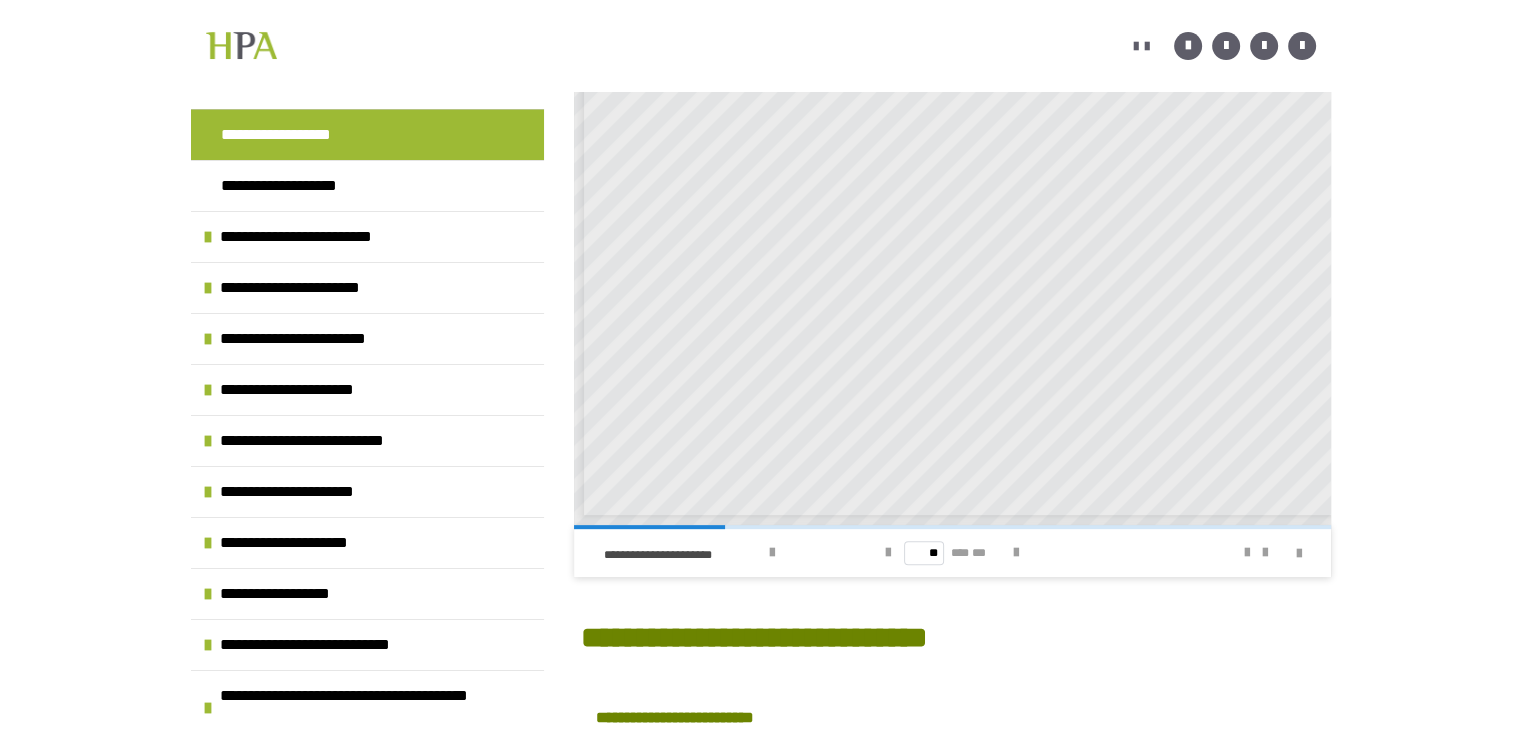 scroll, scrollTop: 10, scrollLeft: 0, axis: vertical 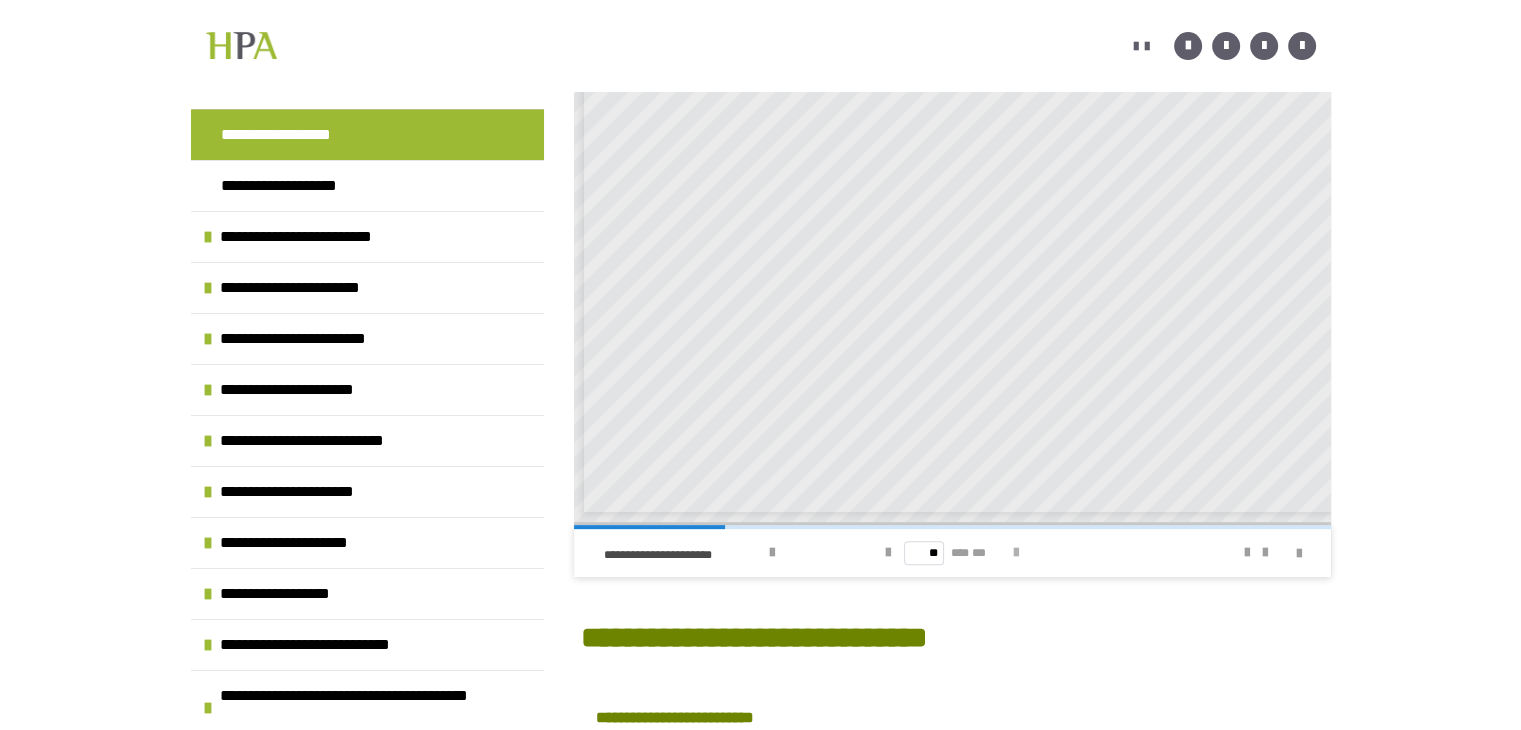 click at bounding box center (1016, 553) 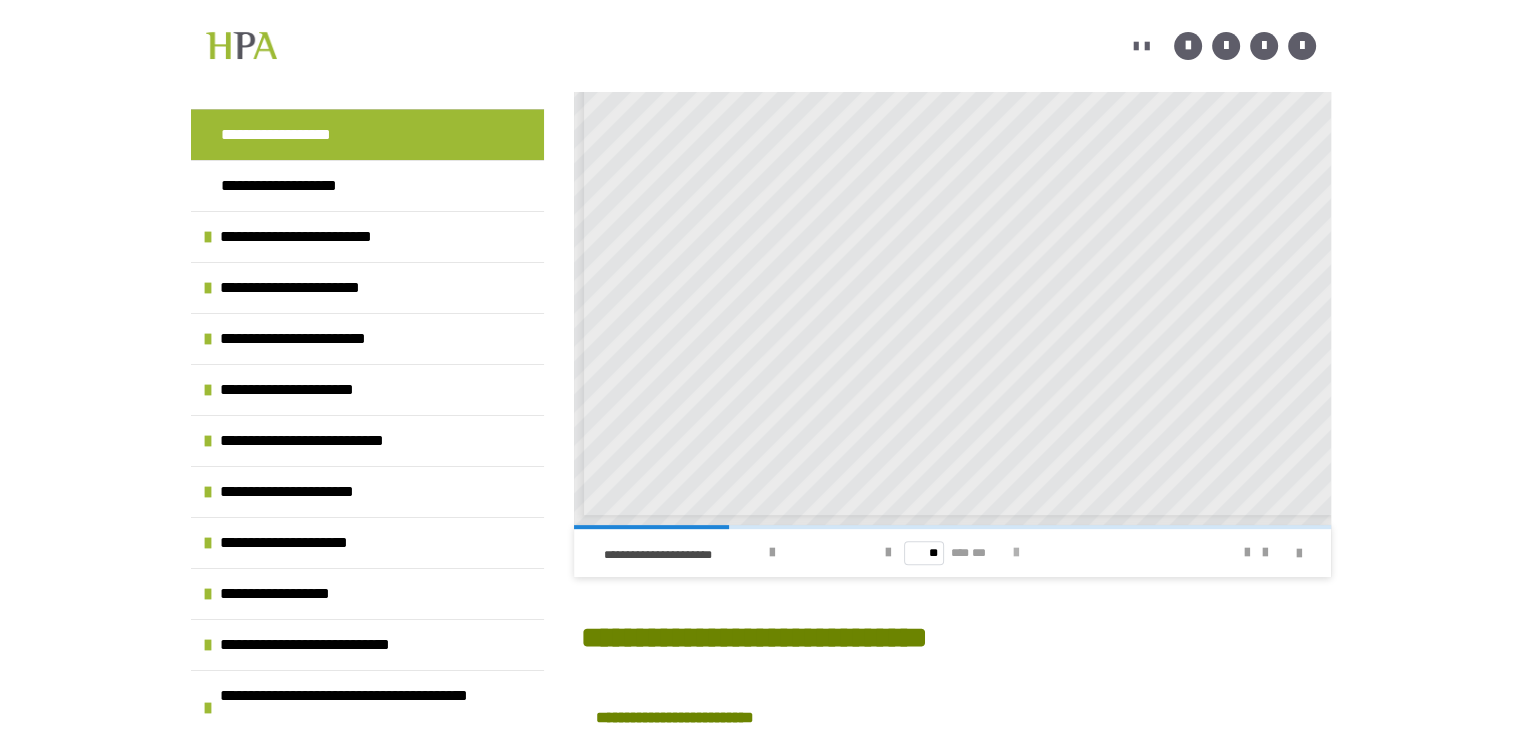 click at bounding box center [1016, 553] 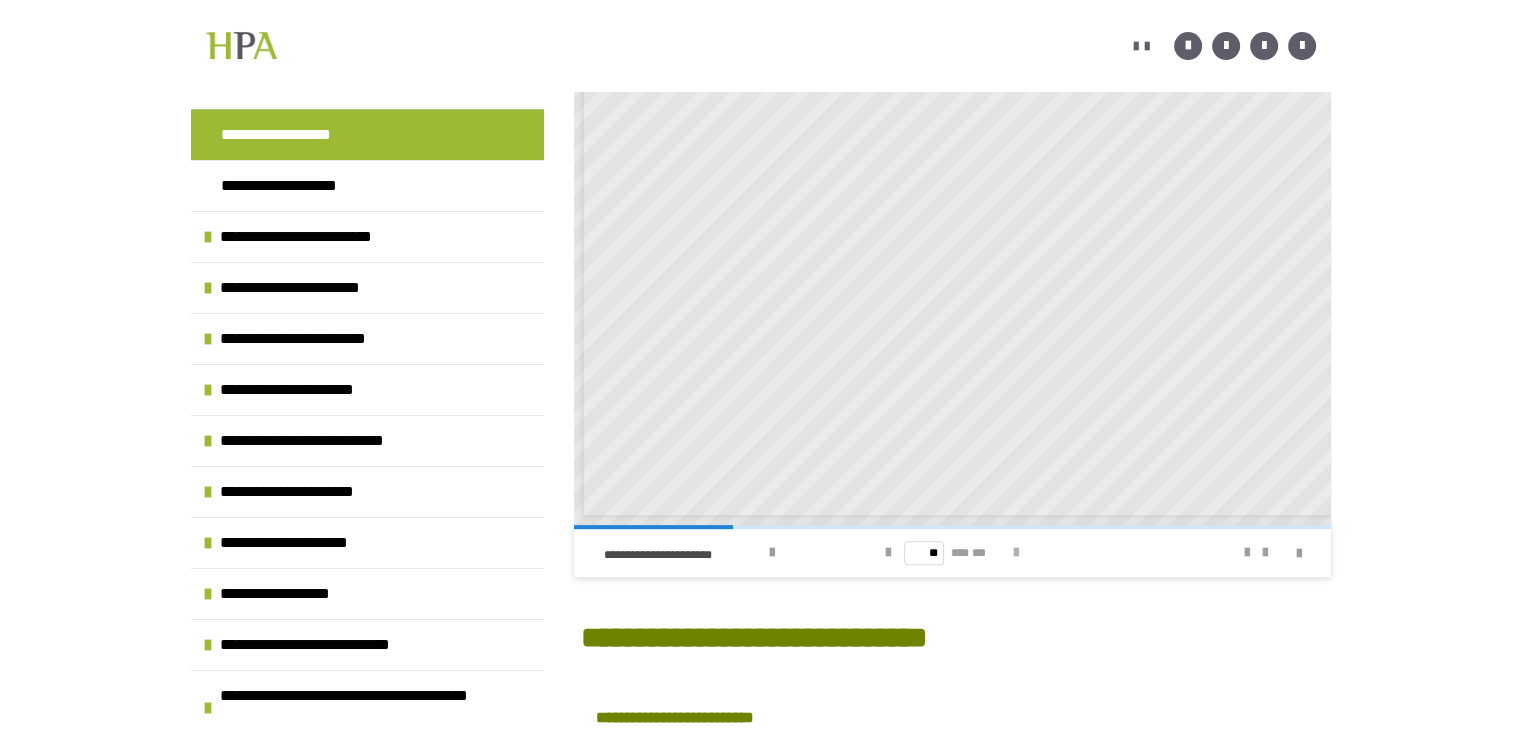 click at bounding box center (1016, 553) 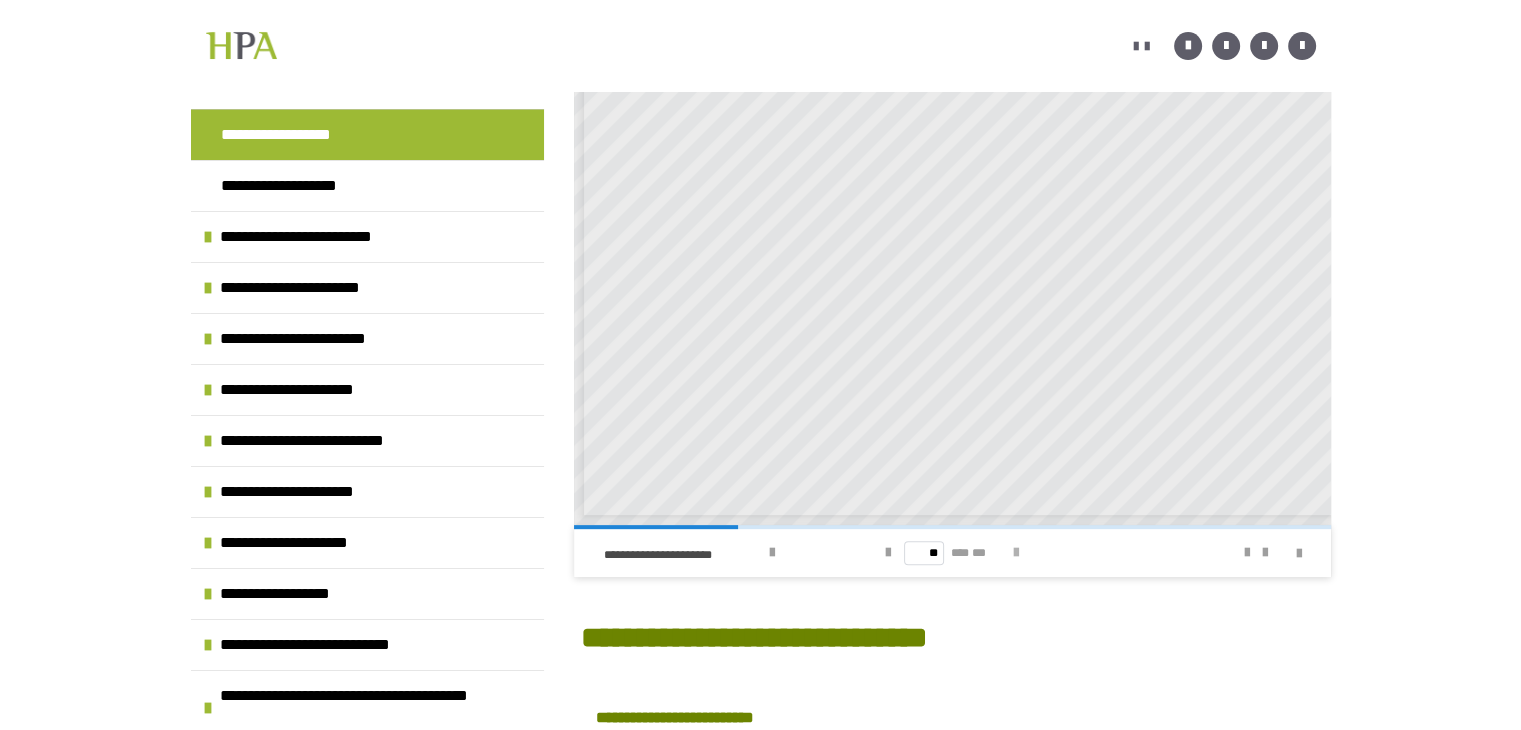 click at bounding box center [1016, 553] 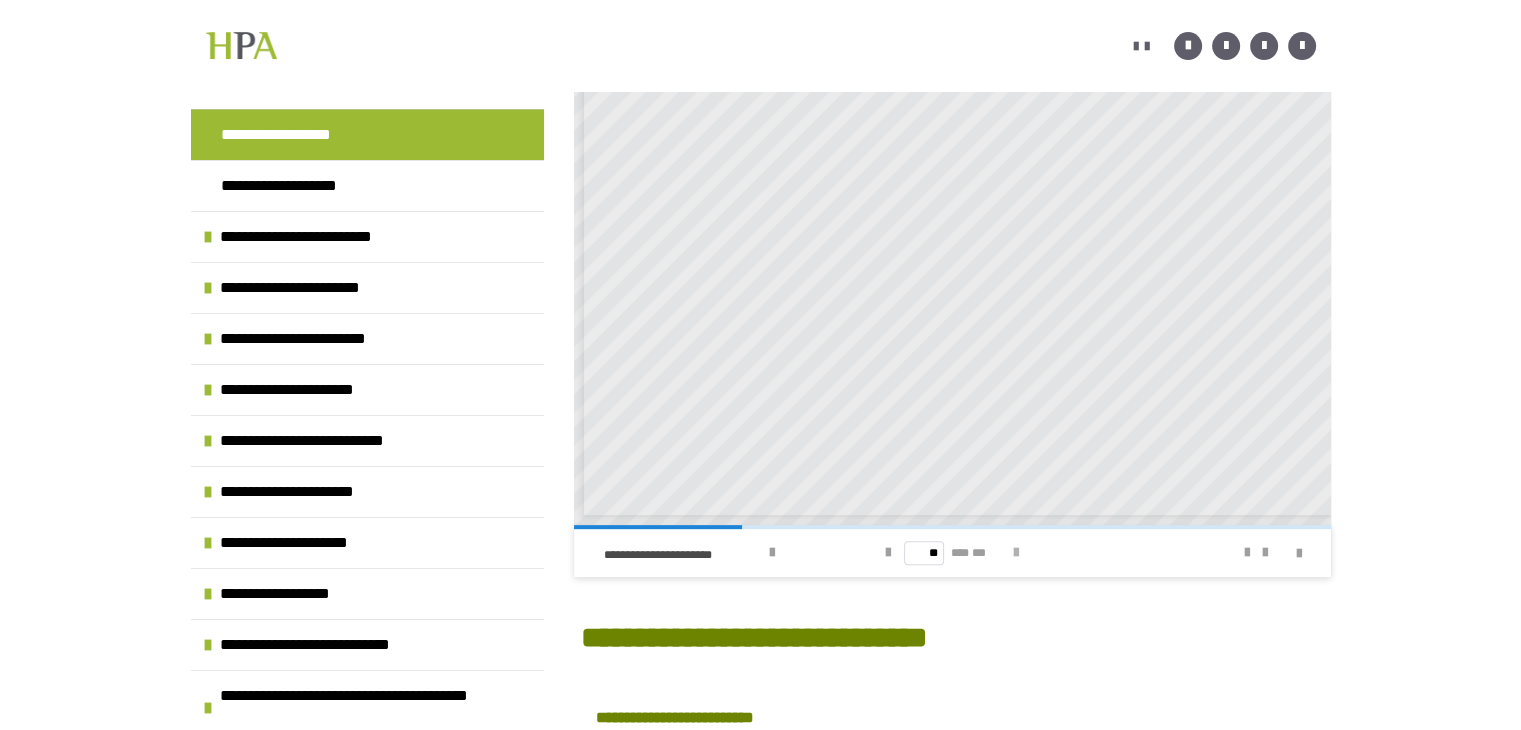 click at bounding box center [1016, 553] 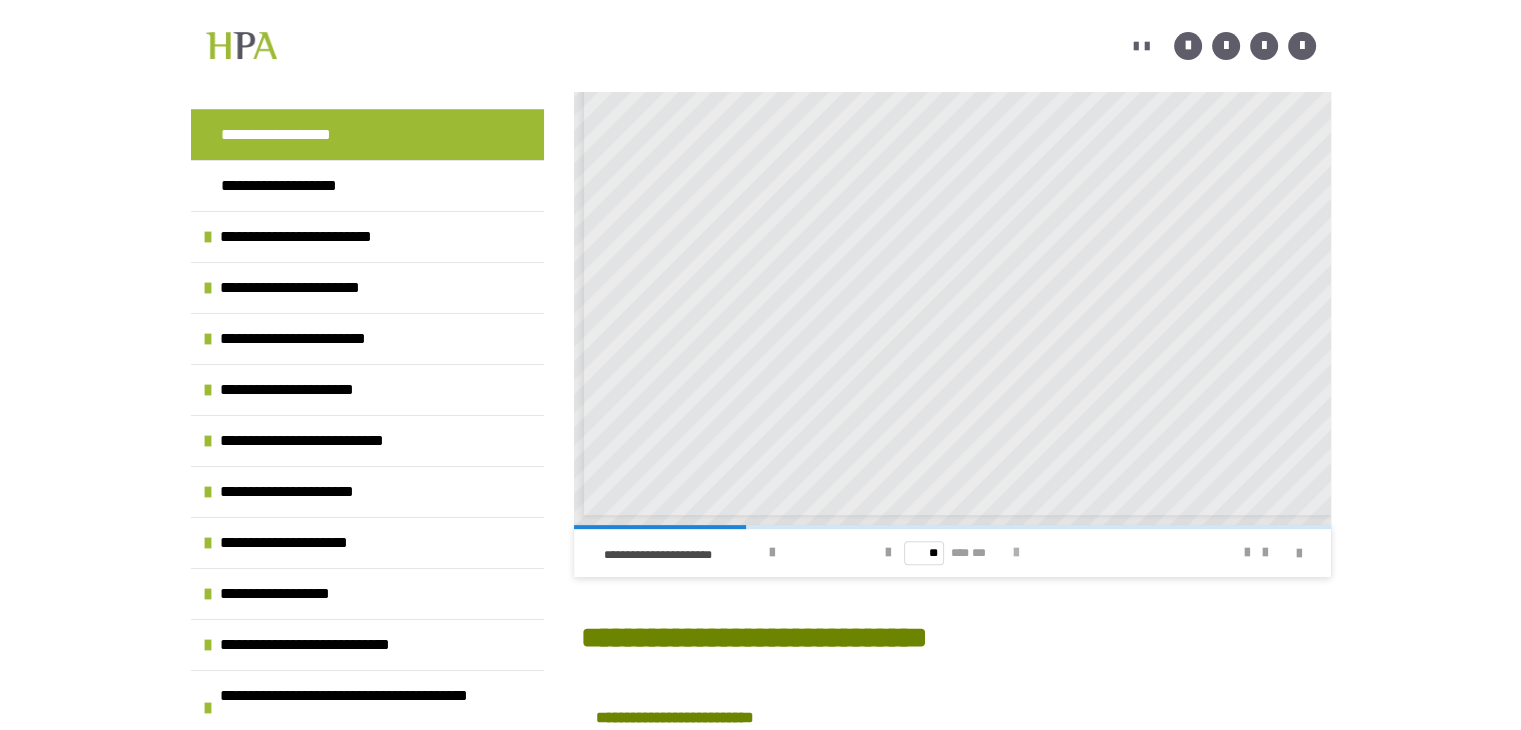 click at bounding box center [1016, 553] 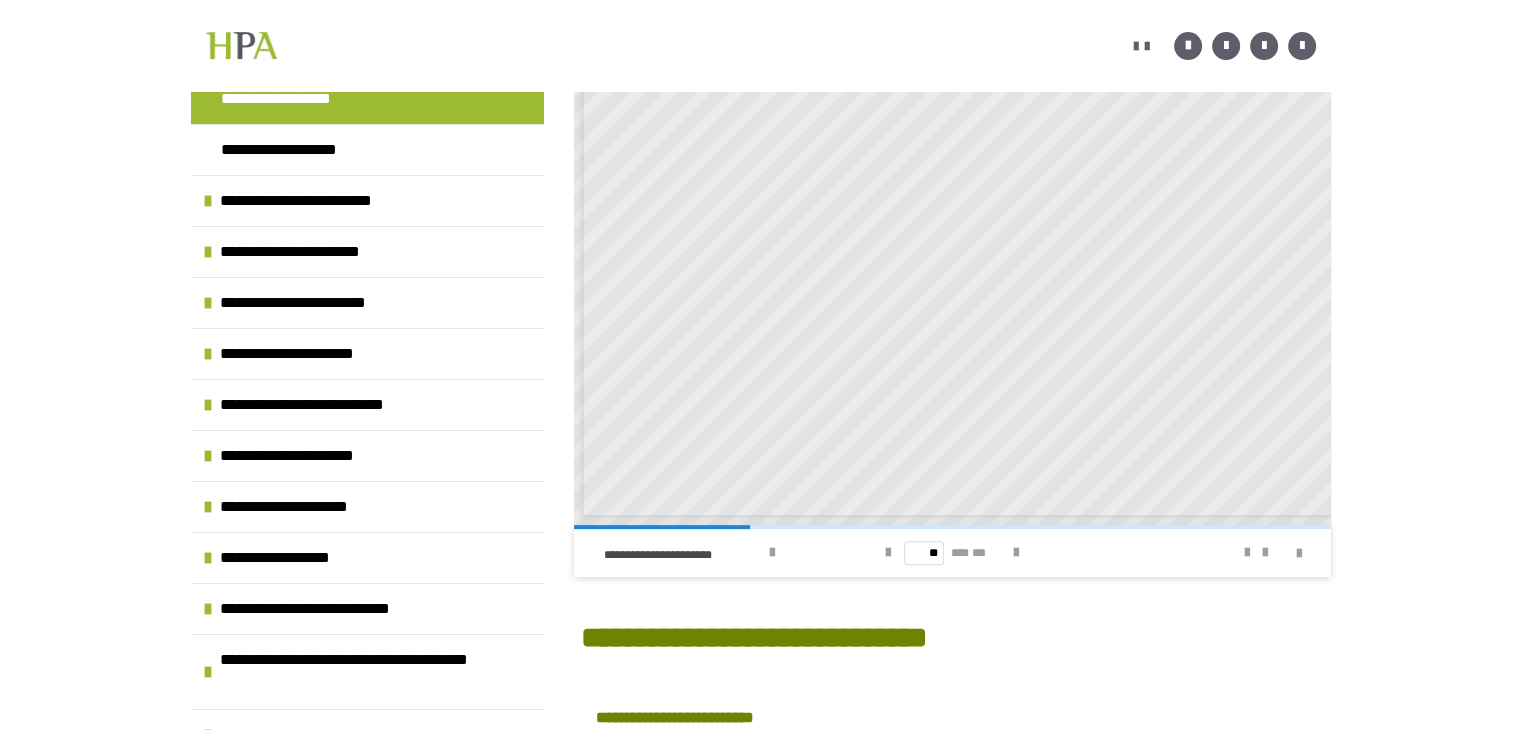 scroll, scrollTop: 0, scrollLeft: 0, axis: both 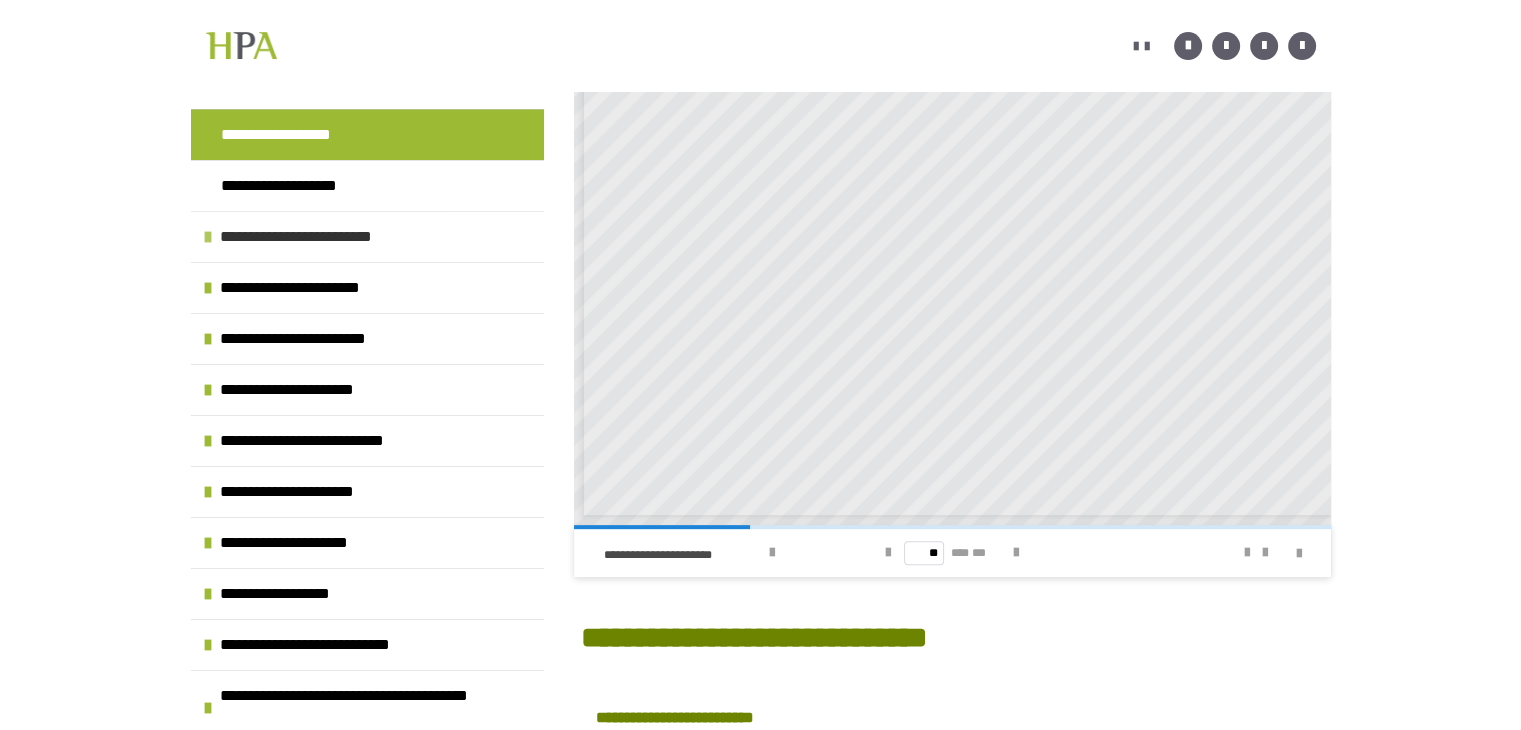 click on "**********" at bounding box center [318, 237] 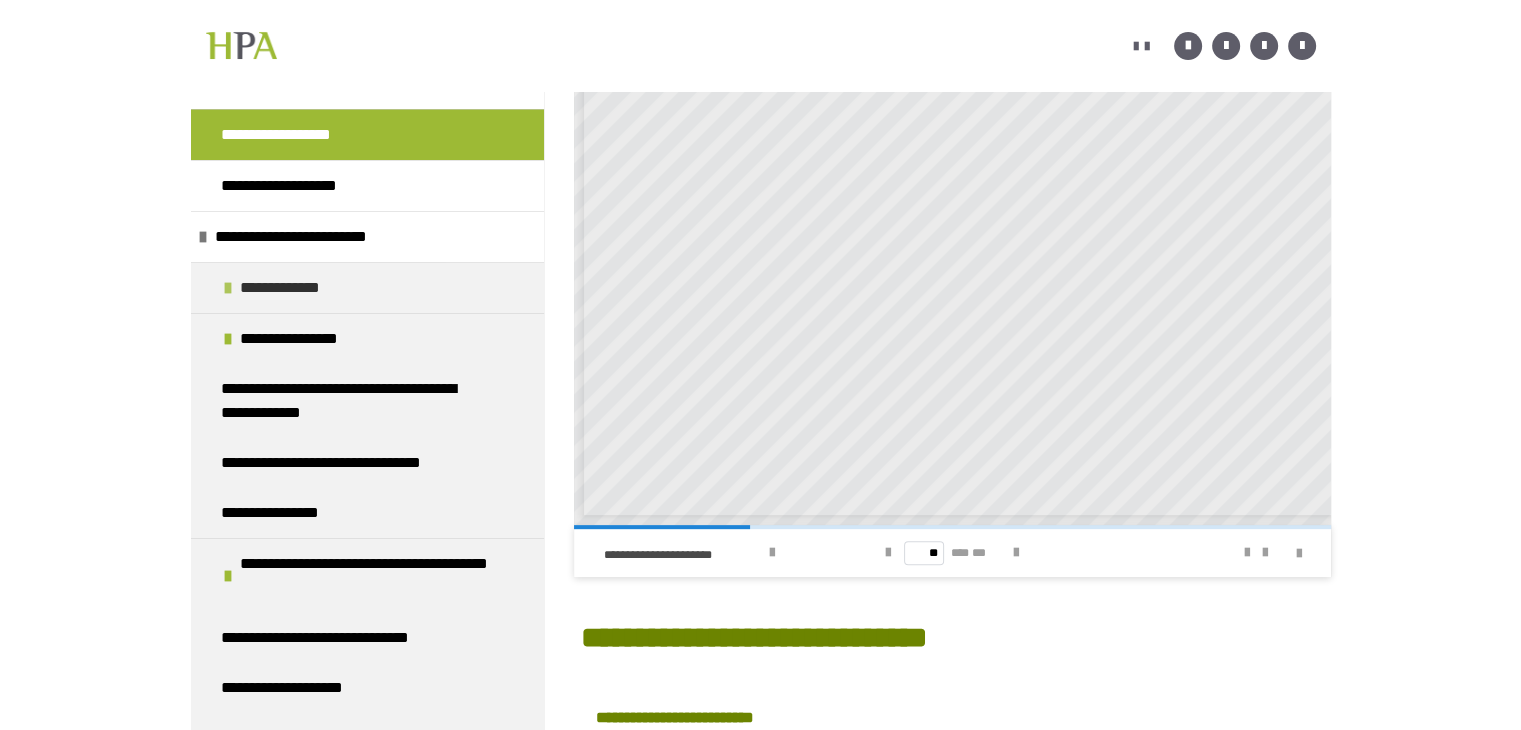 click on "**********" at bounding box center (367, 287) 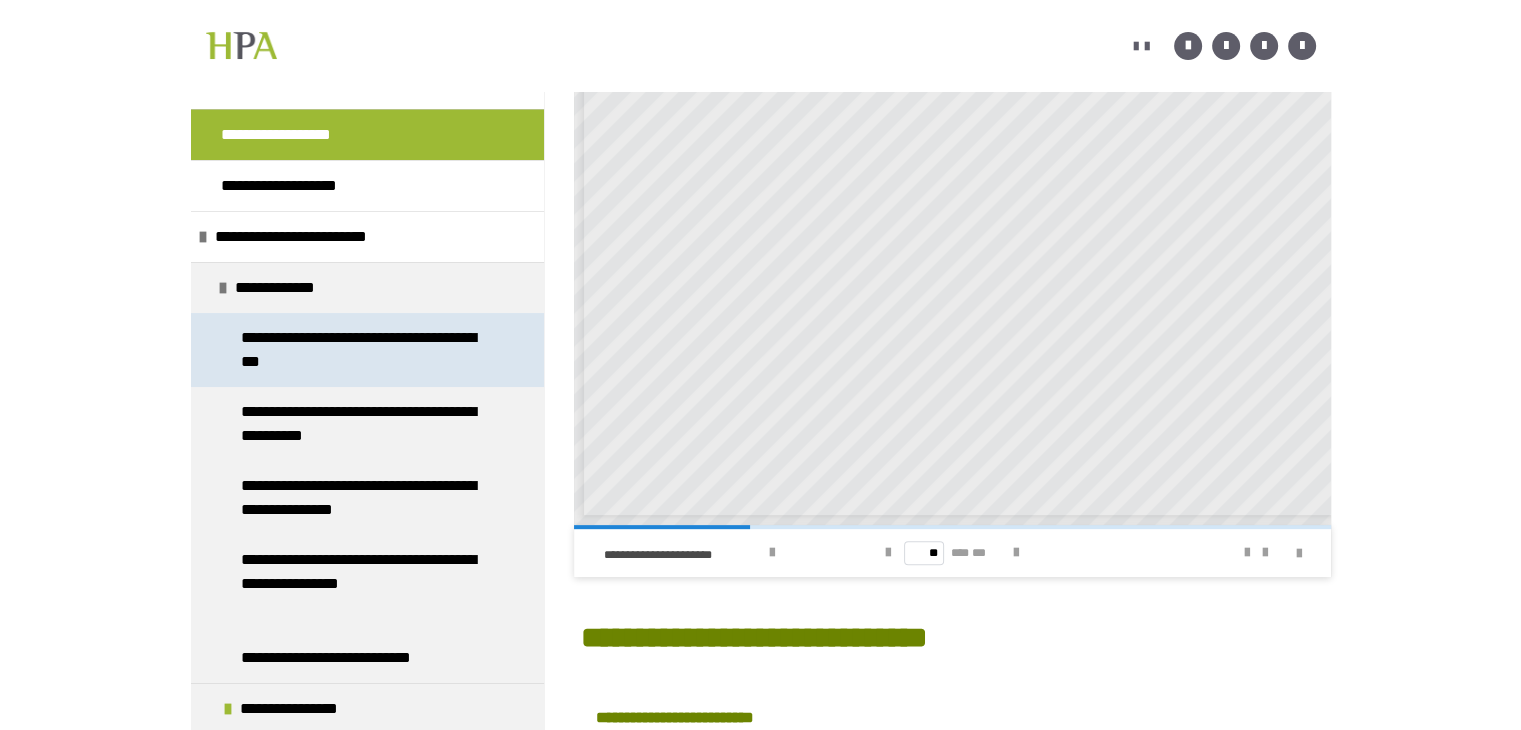 click on "**********" at bounding box center [362, 350] 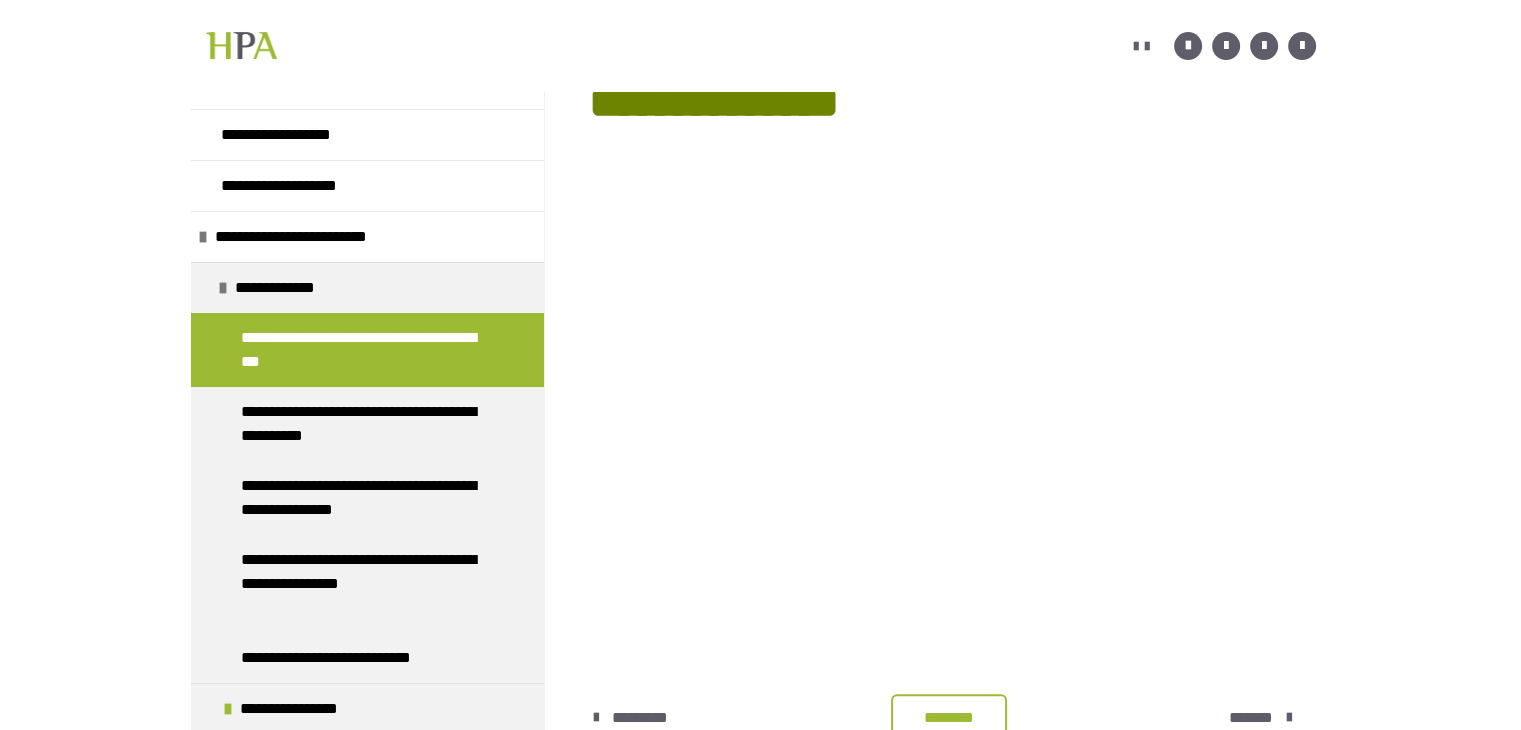 scroll, scrollTop: 419, scrollLeft: 0, axis: vertical 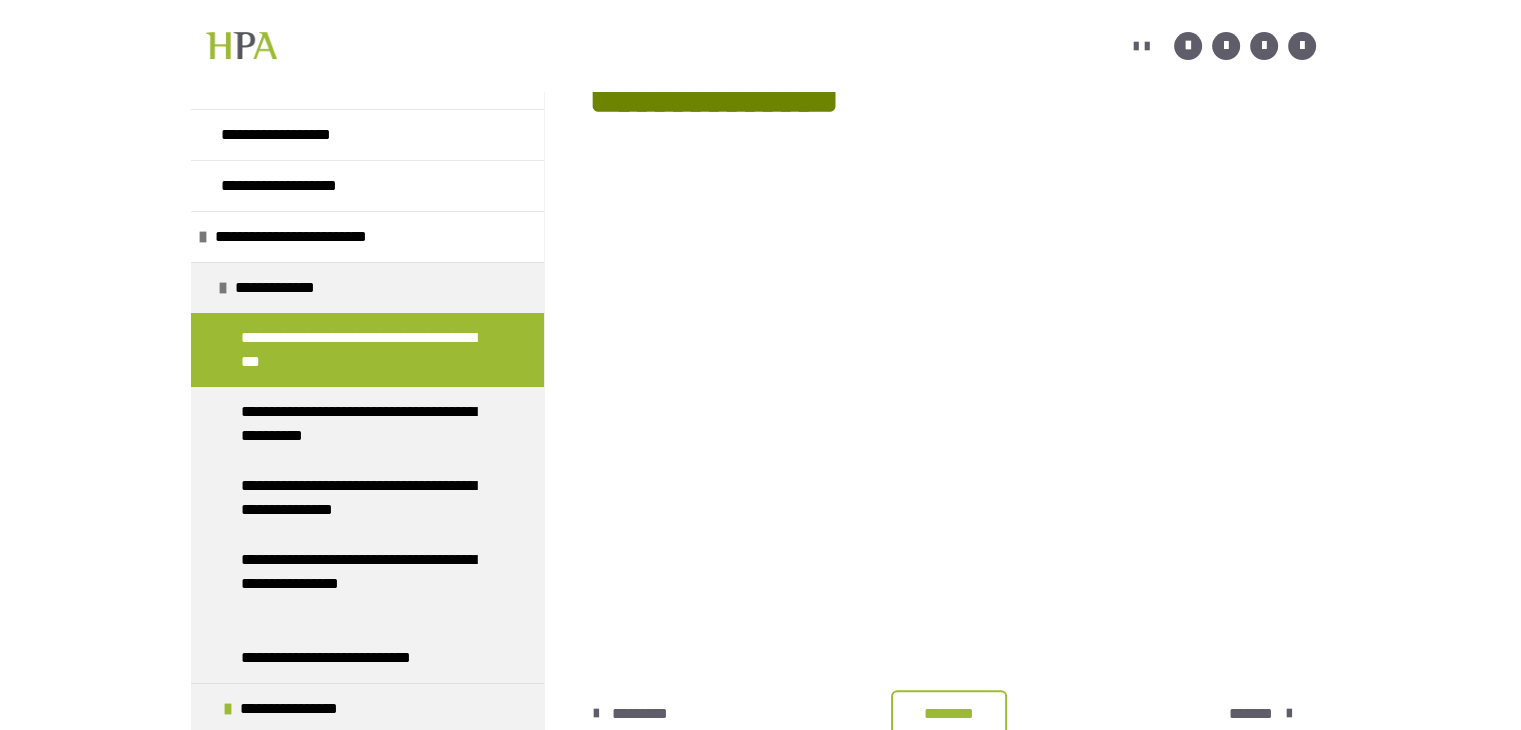 click on "********" at bounding box center [949, 714] 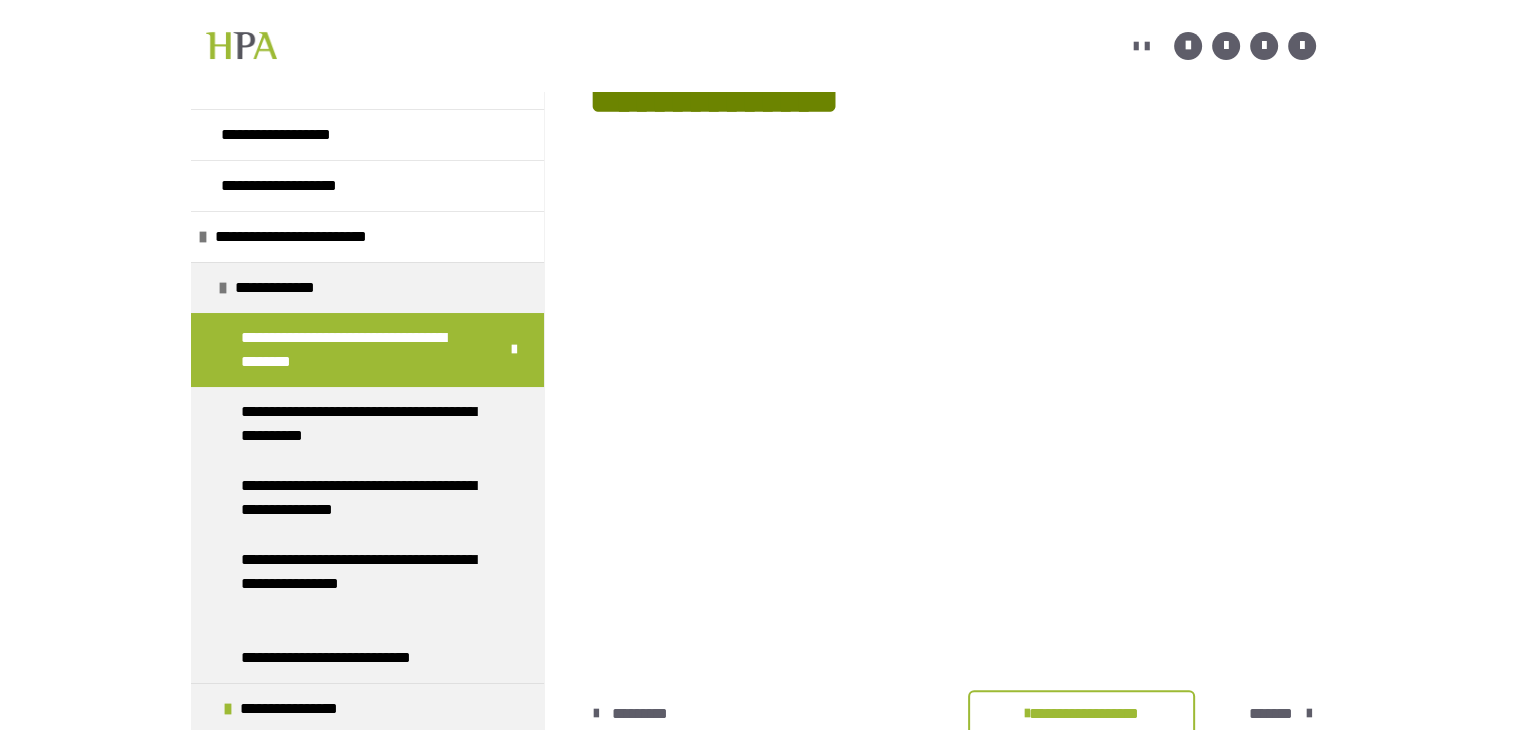 click on "*******" at bounding box center [1271, 714] 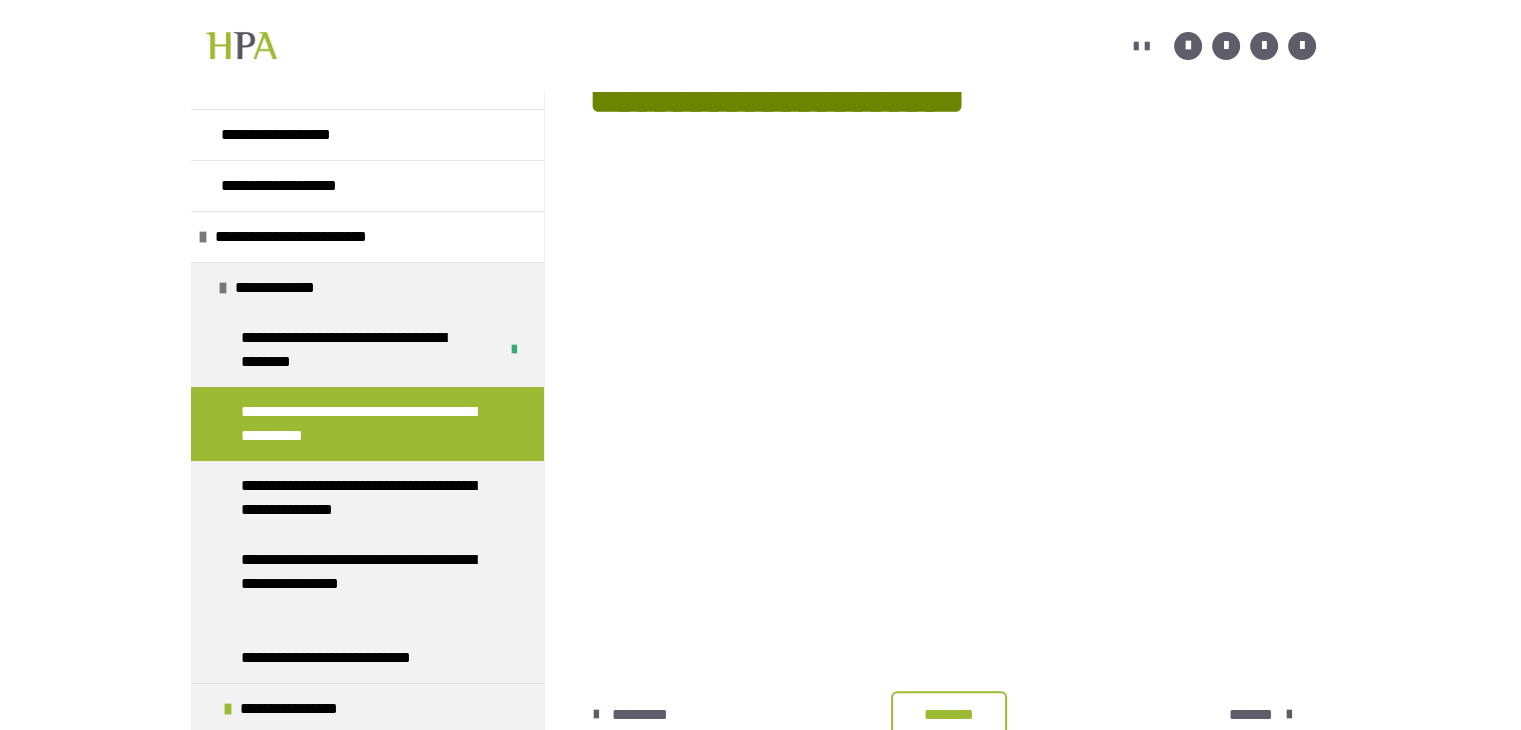 click on "********" at bounding box center [949, 715] 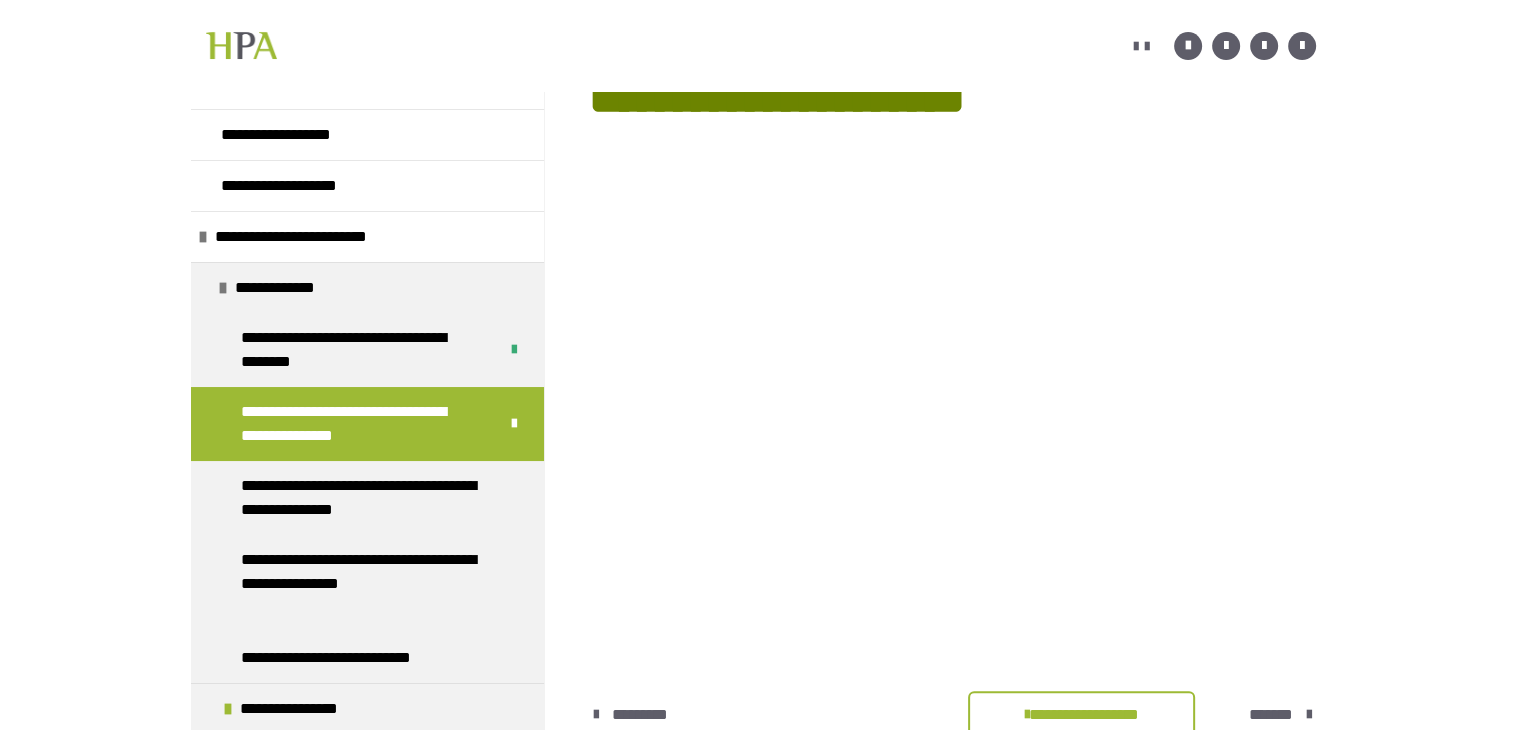 click on "*******" at bounding box center (1271, 715) 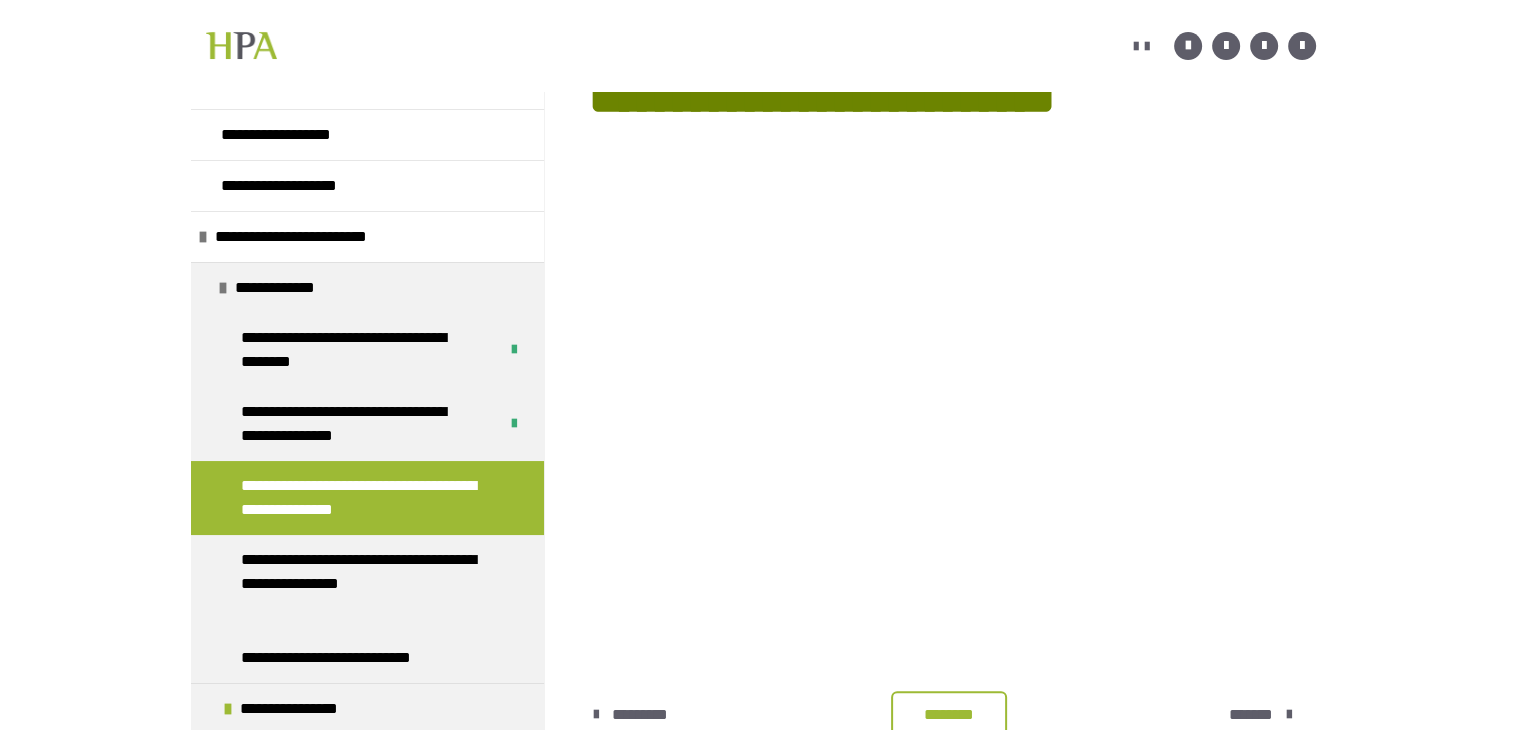 click on "*********" at bounding box center [641, 715] 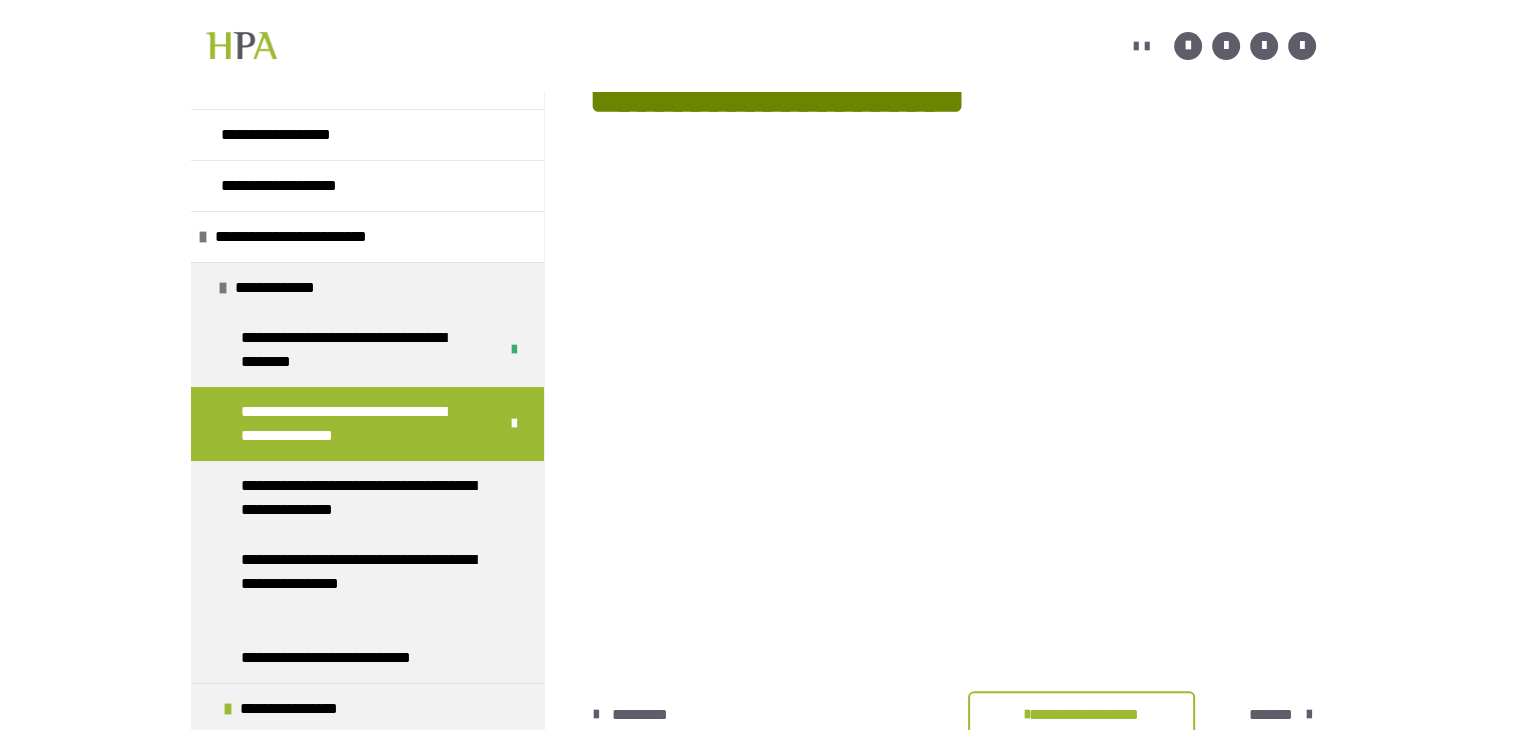 click on "*******" at bounding box center [1271, 715] 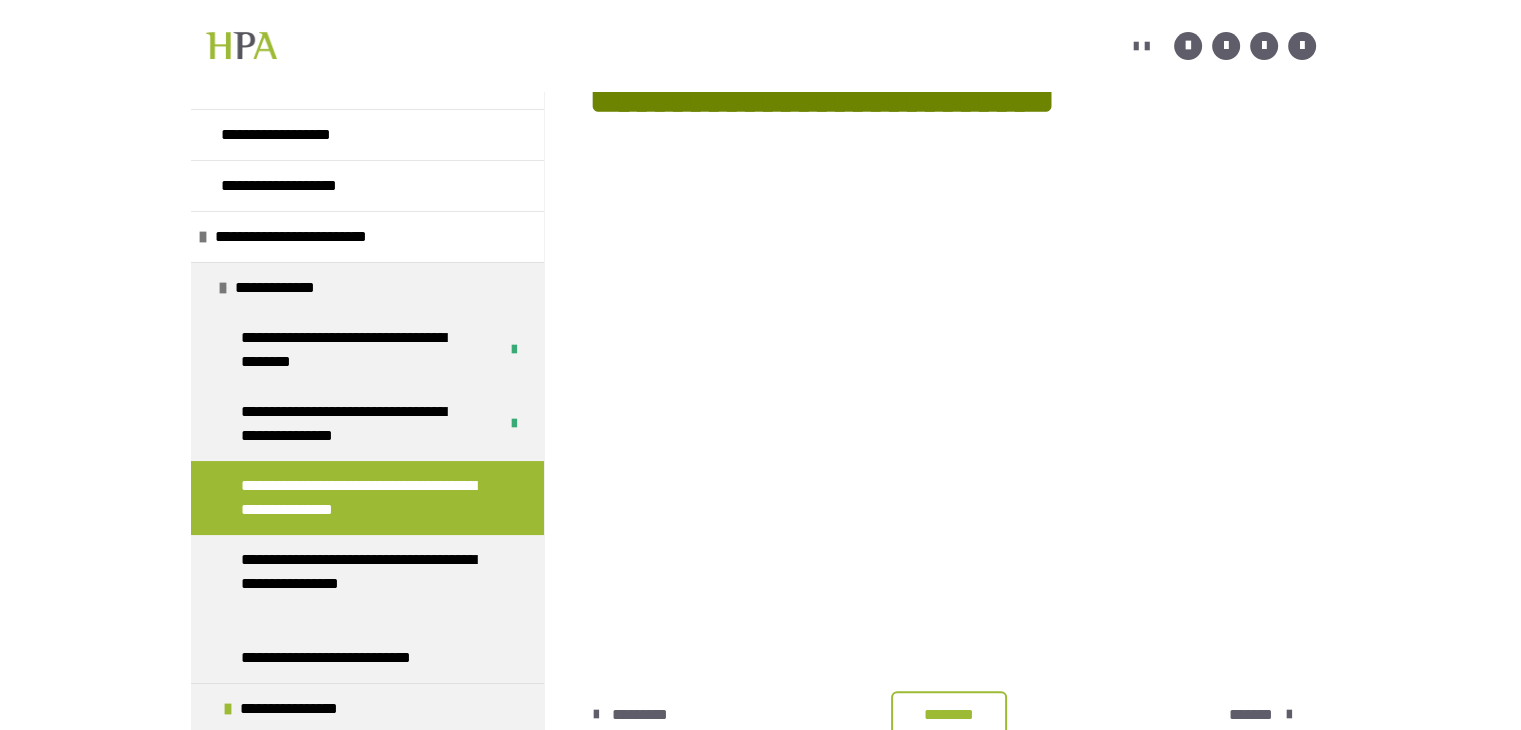 click on "********" at bounding box center (949, 715) 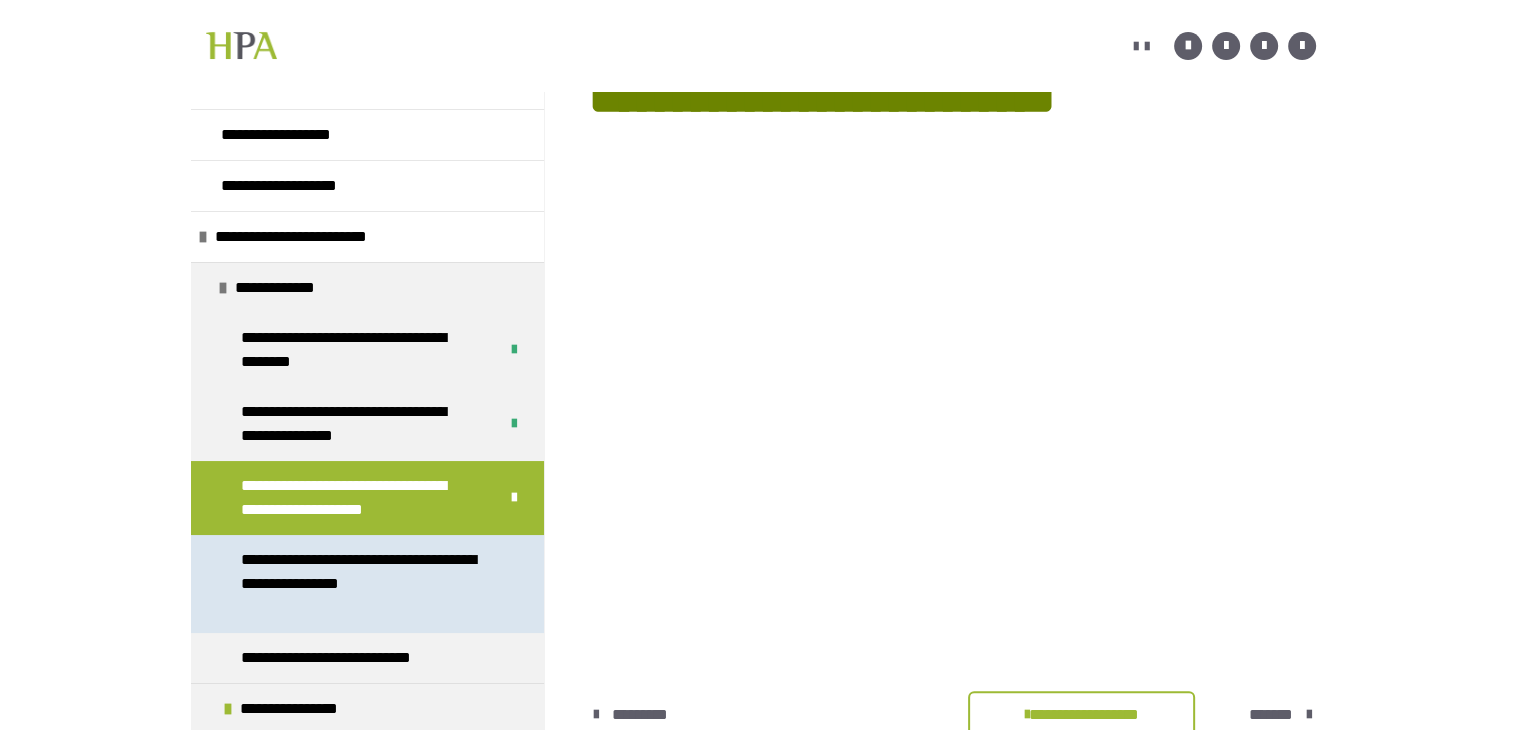 click on "**********" at bounding box center (362, 584) 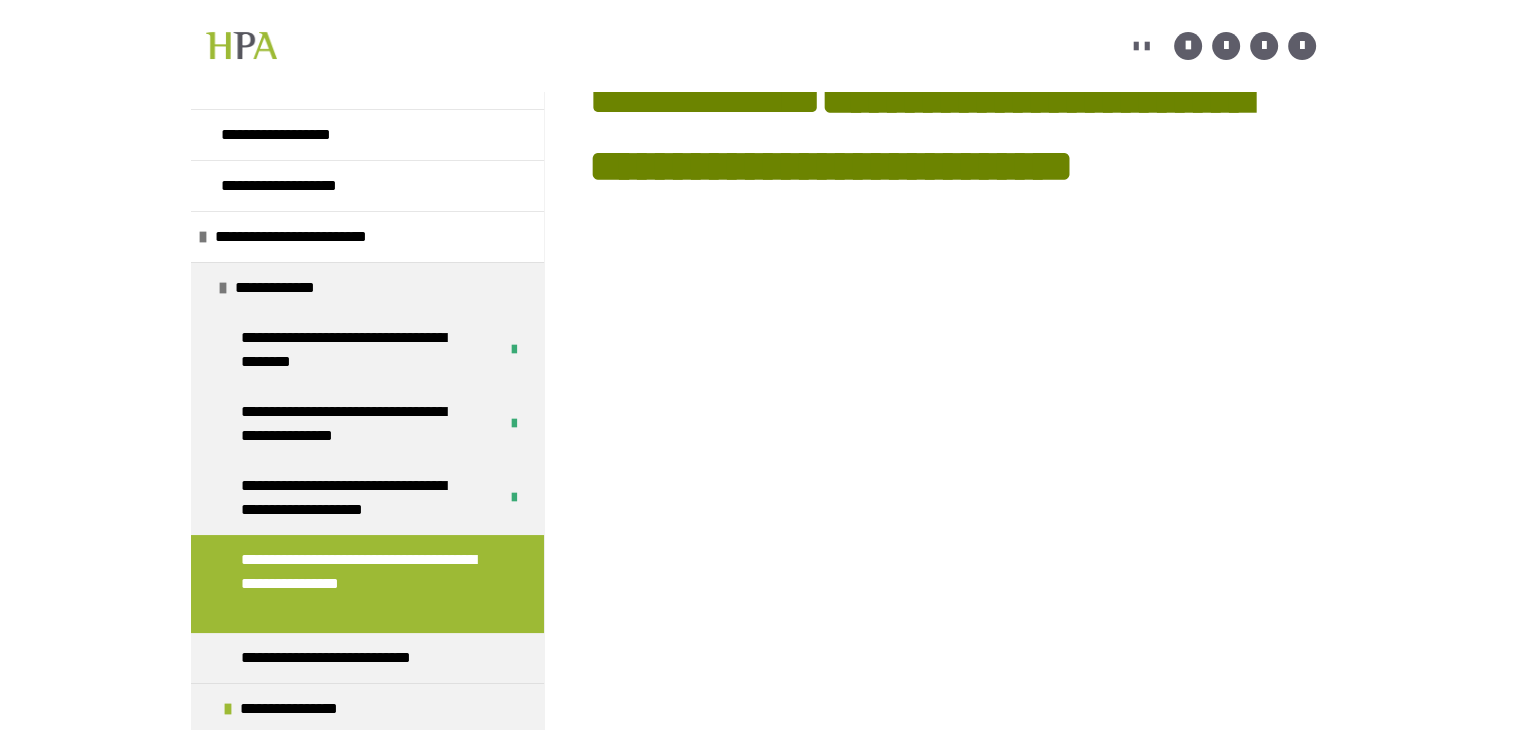 click at bounding box center (952, 633) 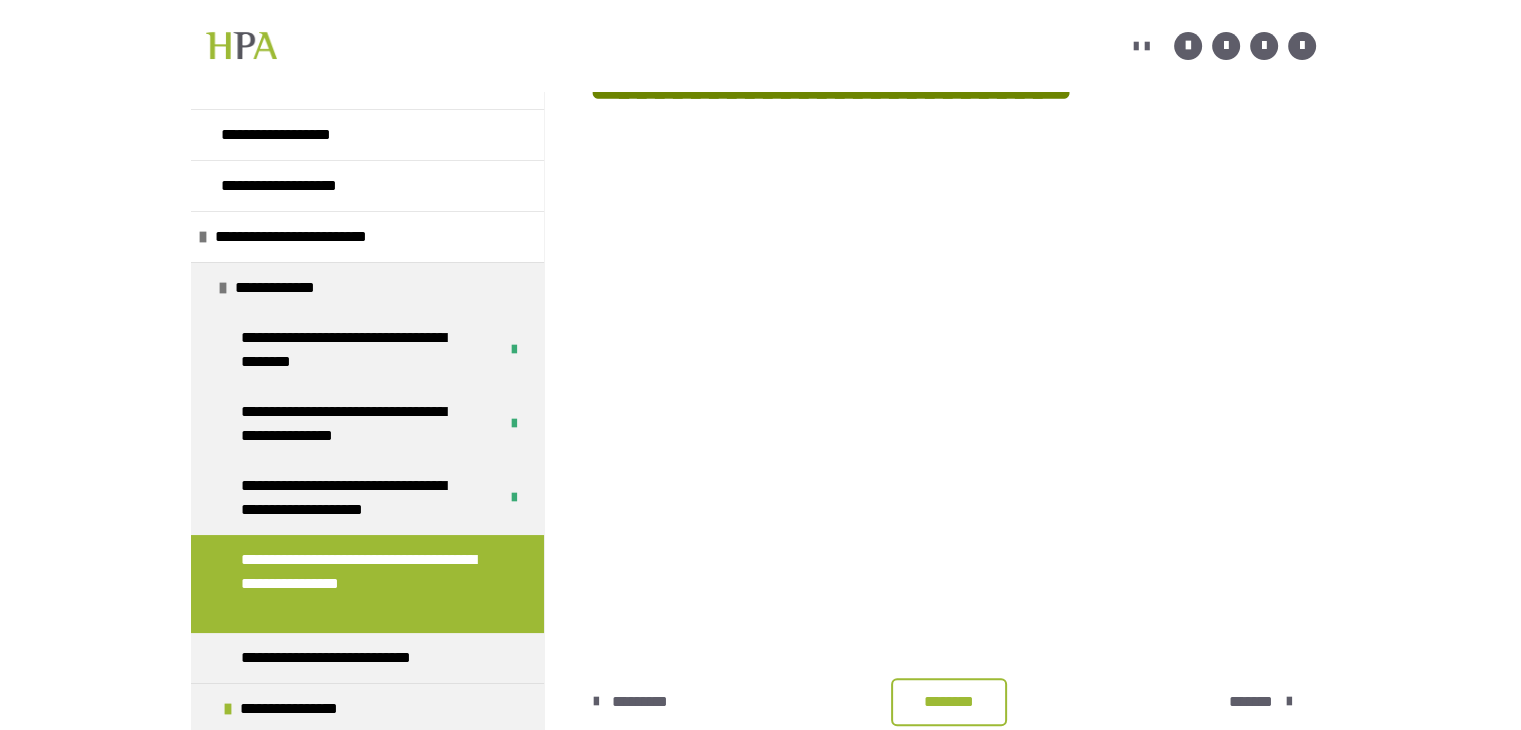 scroll, scrollTop: 443, scrollLeft: 0, axis: vertical 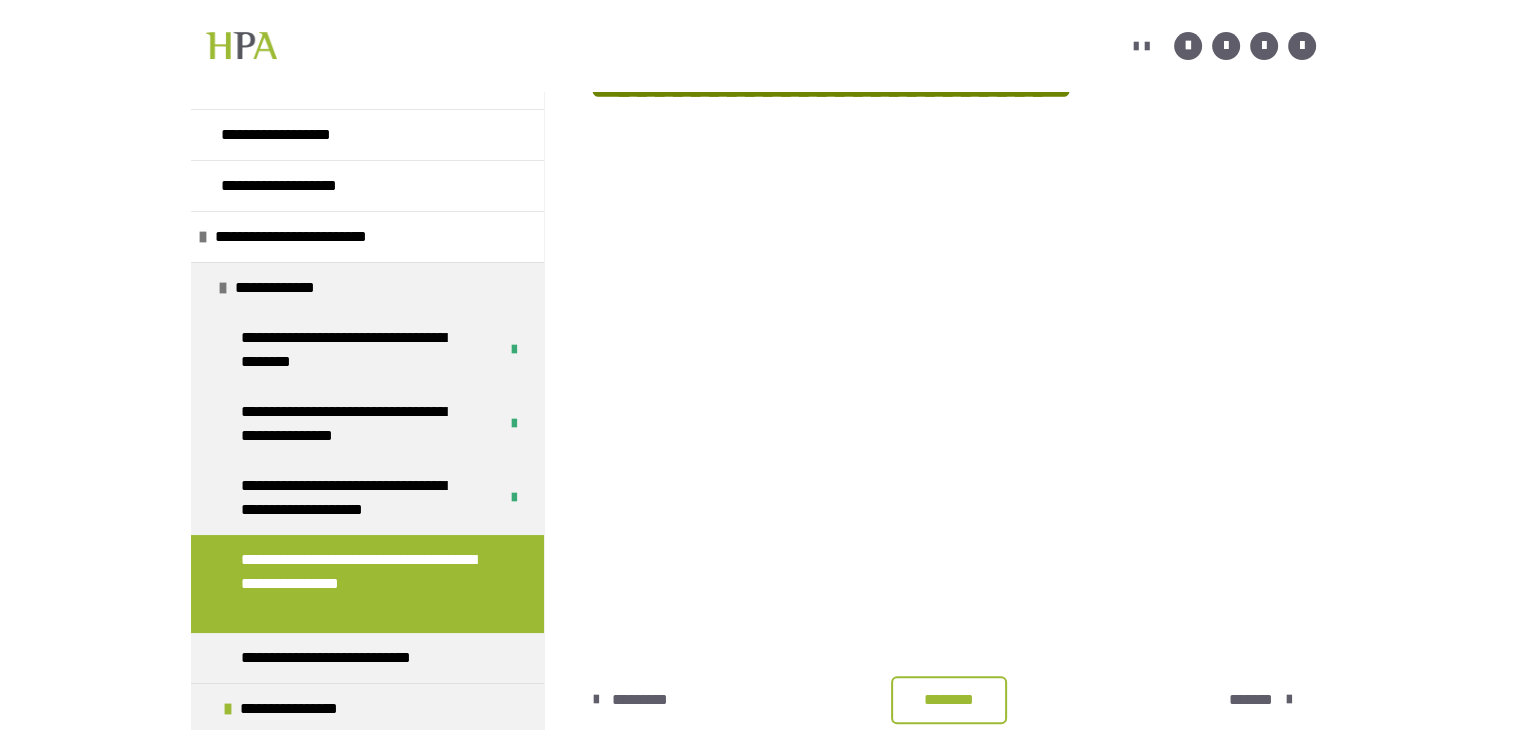 click on "********" at bounding box center [949, 700] 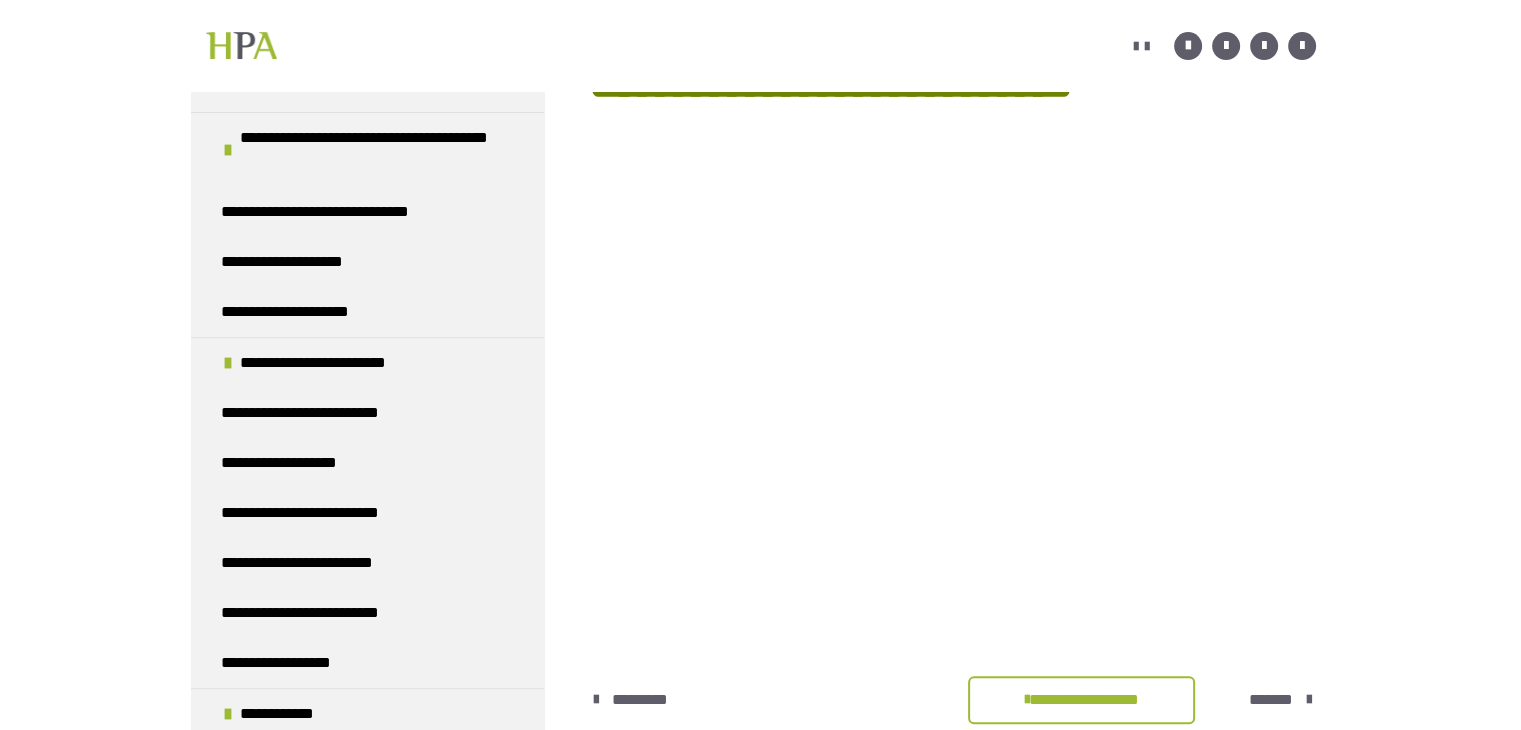 scroll, scrollTop: 790, scrollLeft: 0, axis: vertical 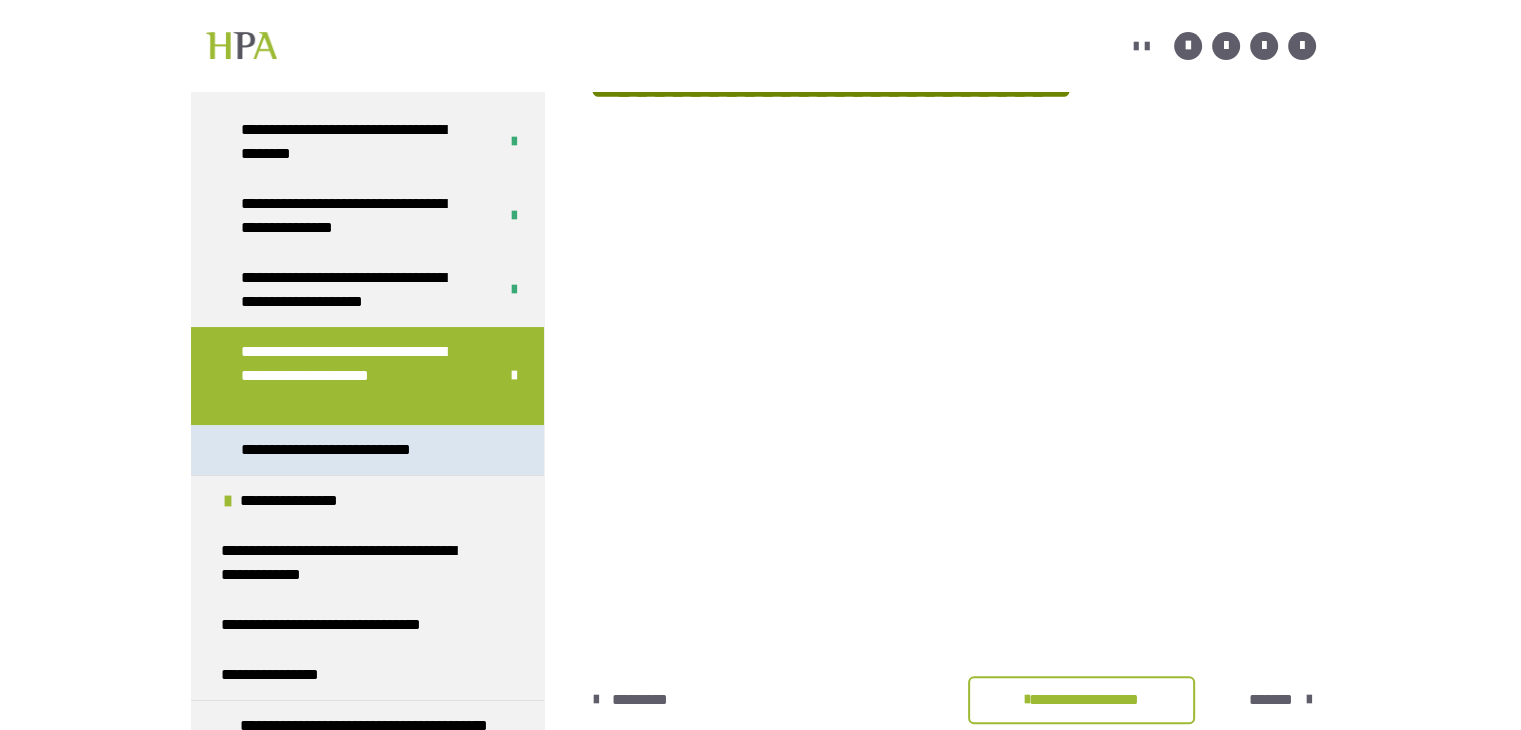 click on "**********" at bounding box center (343, 450) 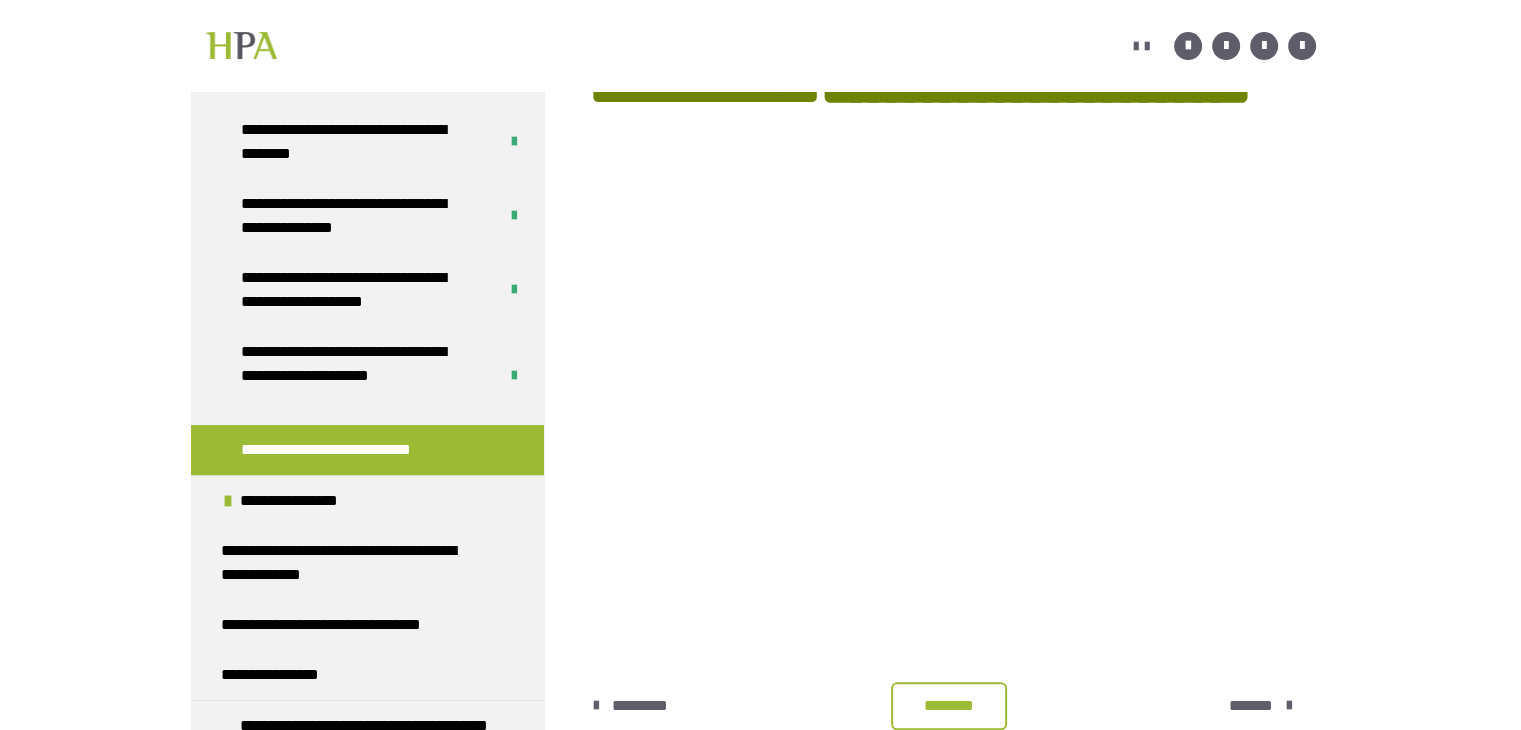 click on "********" at bounding box center [949, 706] 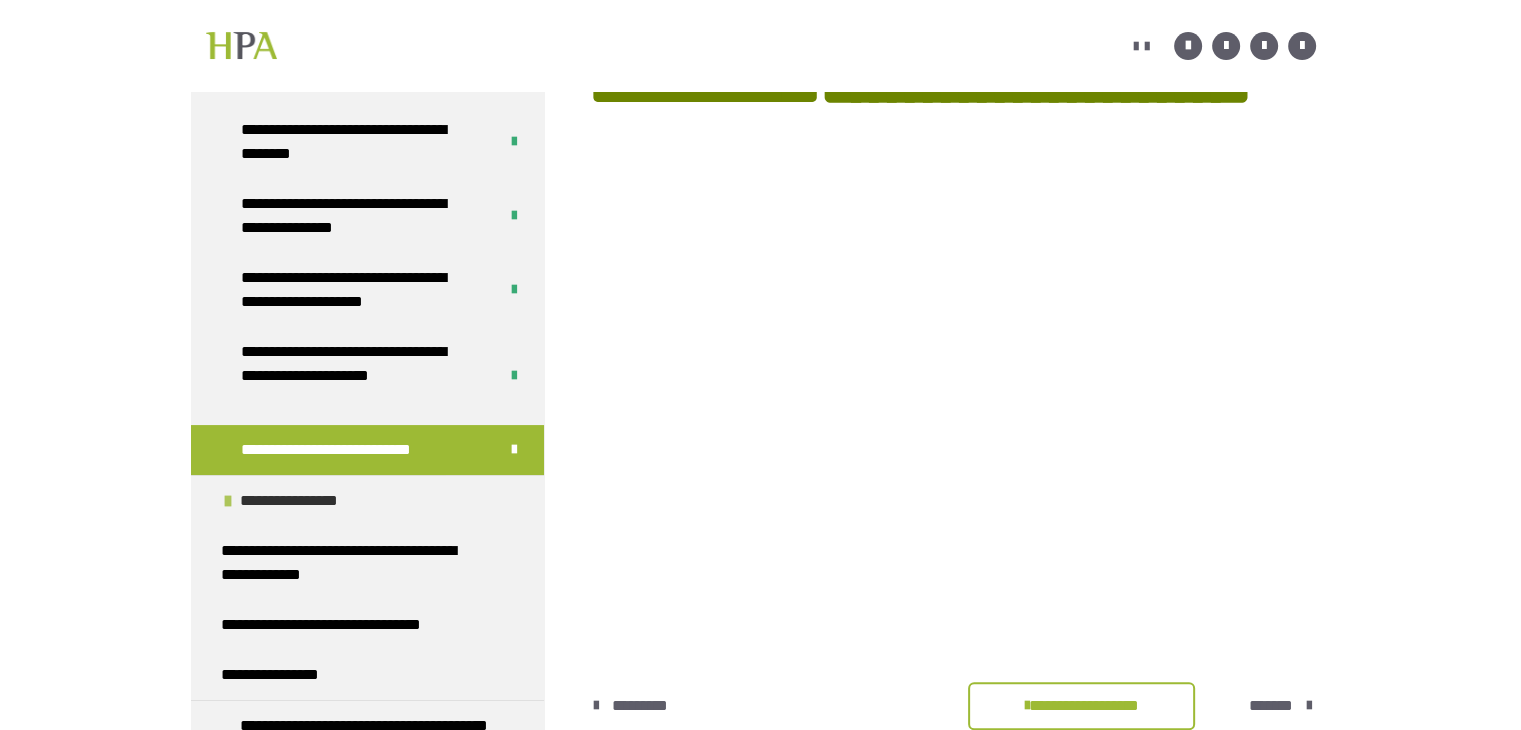 click on "**********" at bounding box center (367, 500) 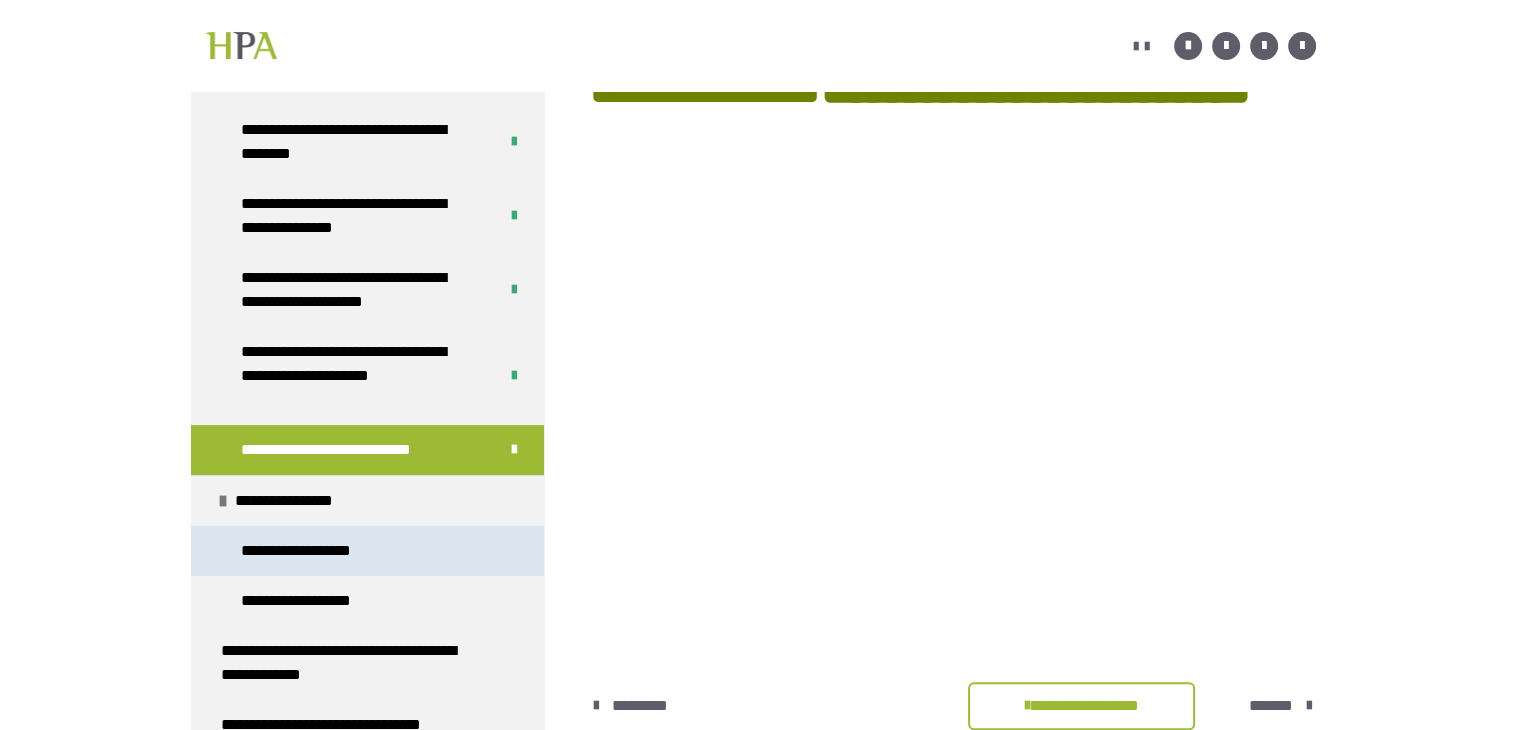 click on "**********" at bounding box center [301, 551] 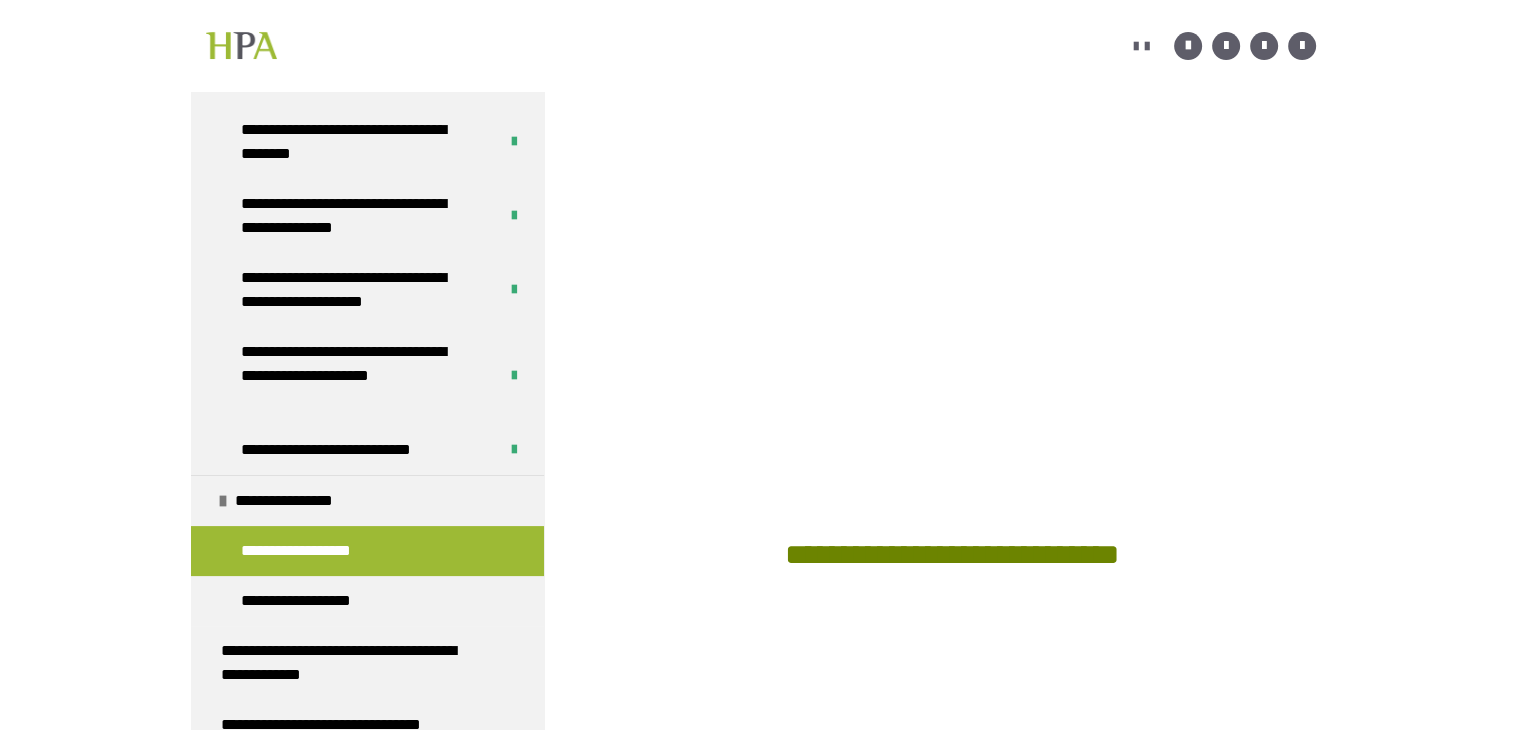 scroll, scrollTop: 503, scrollLeft: 0, axis: vertical 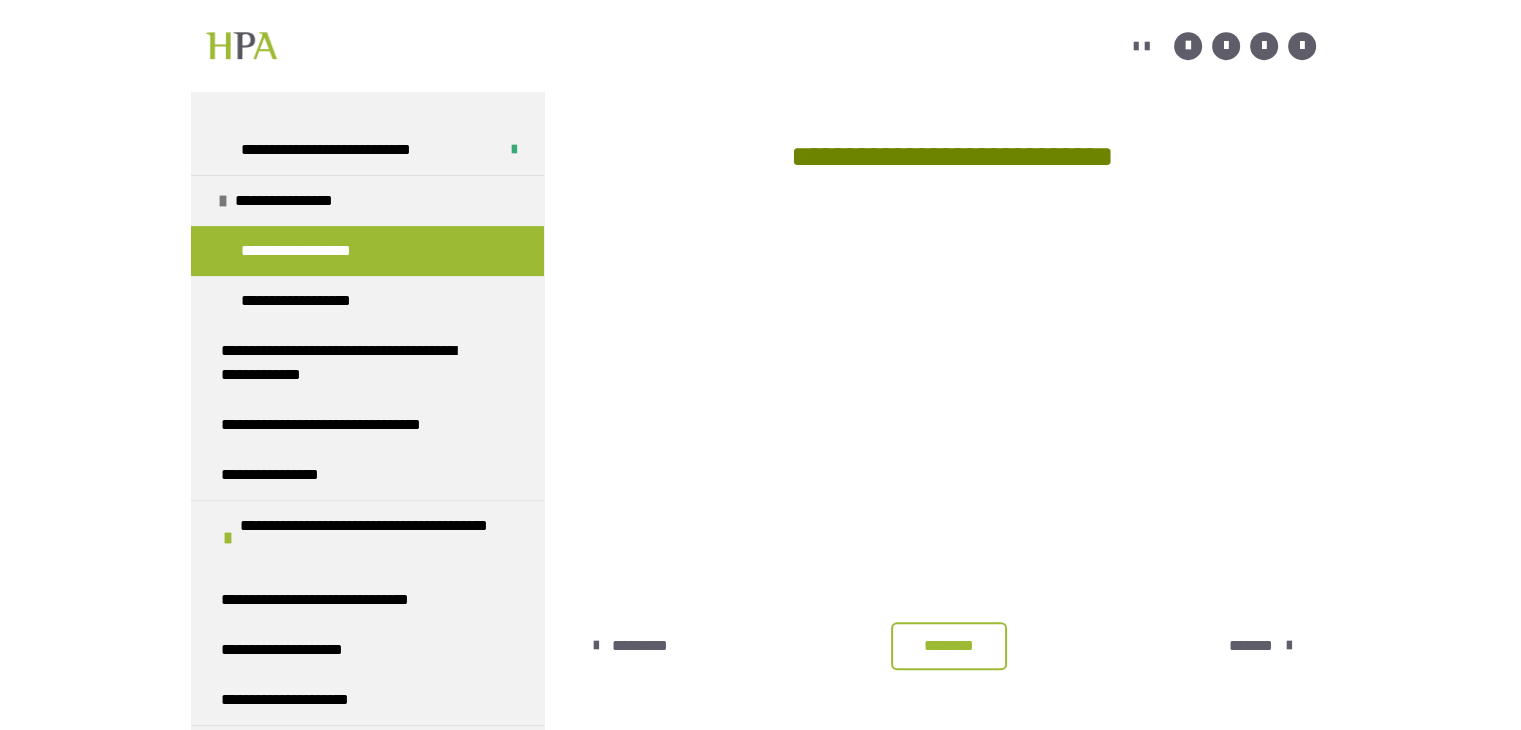 click on "********" at bounding box center (949, 646) 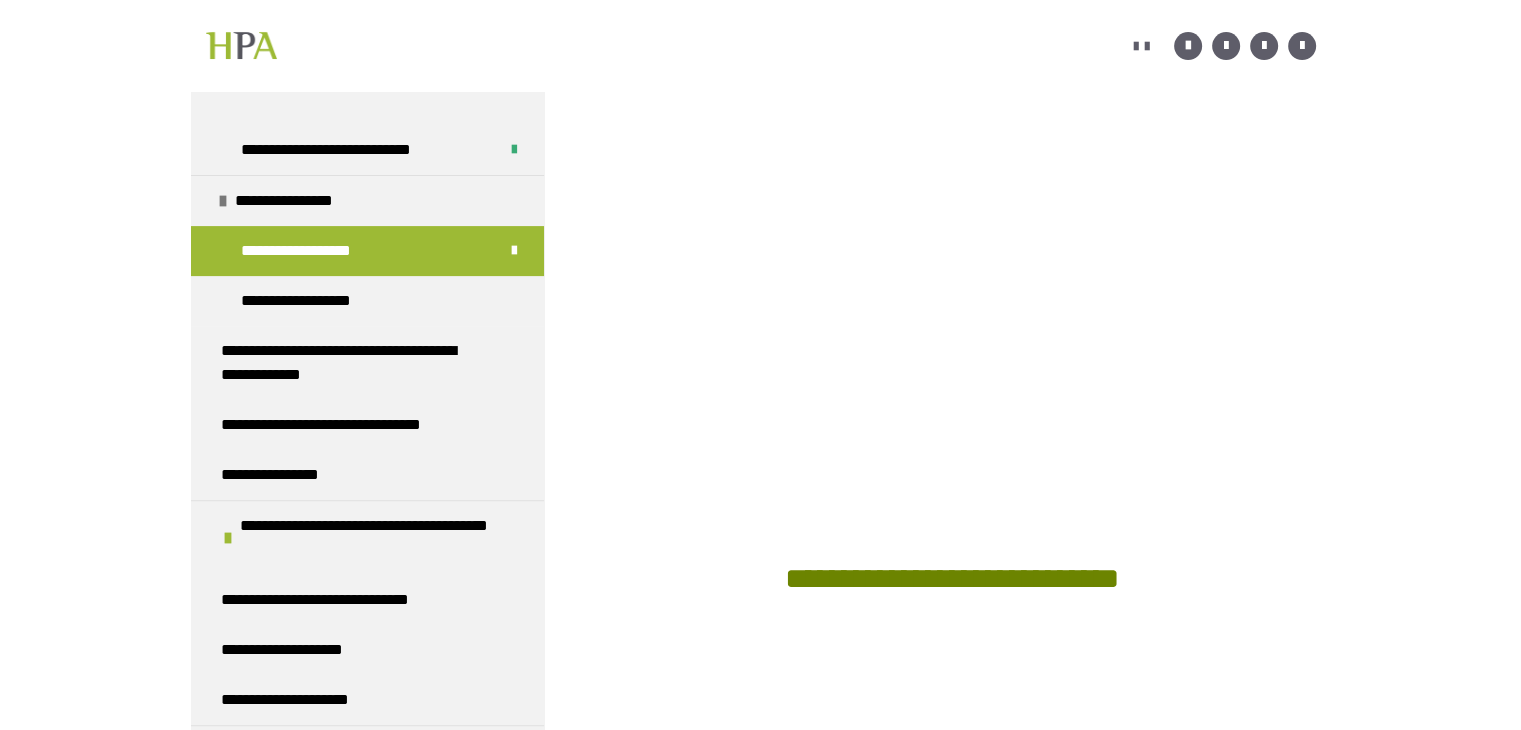 scroll, scrollTop: 449, scrollLeft: 0, axis: vertical 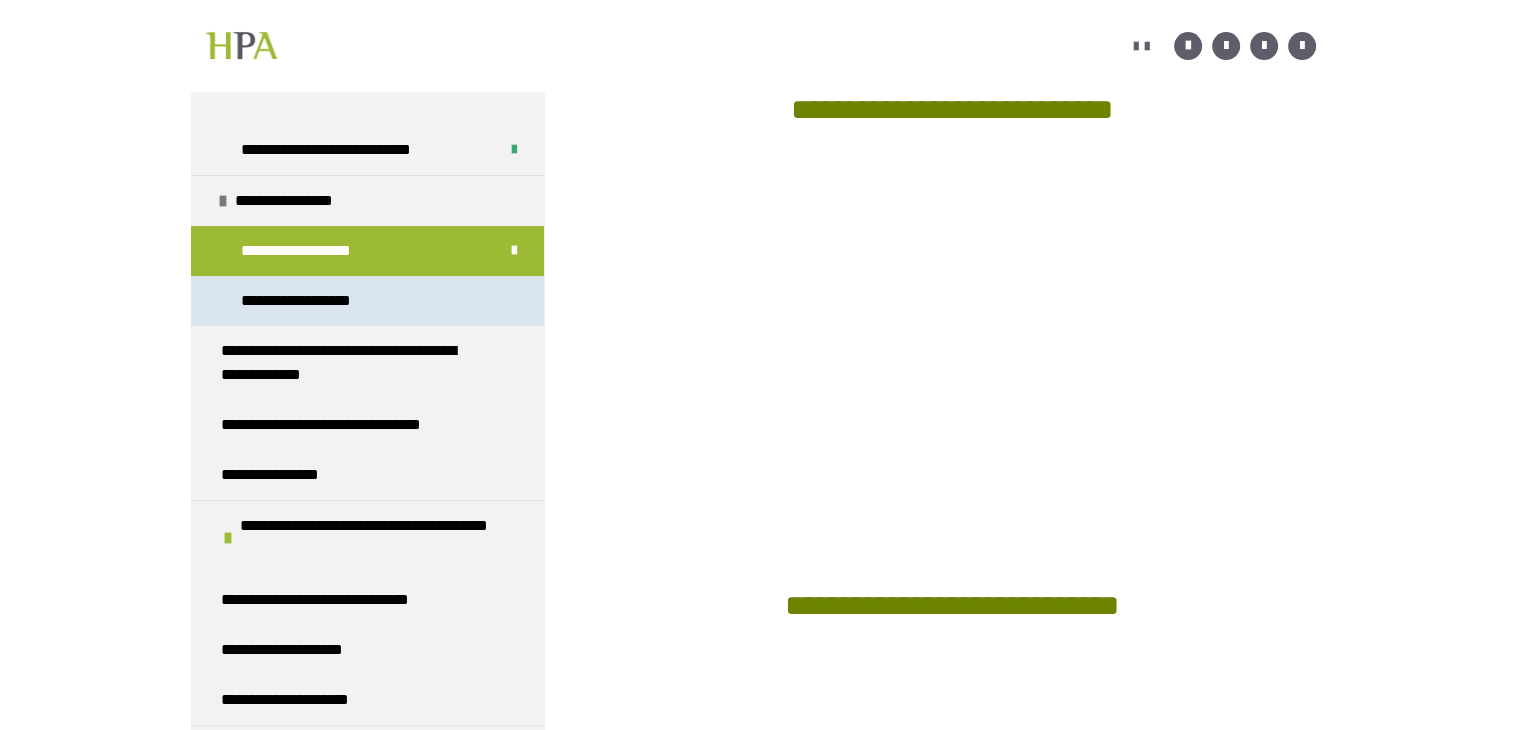click on "**********" at bounding box center (367, 301) 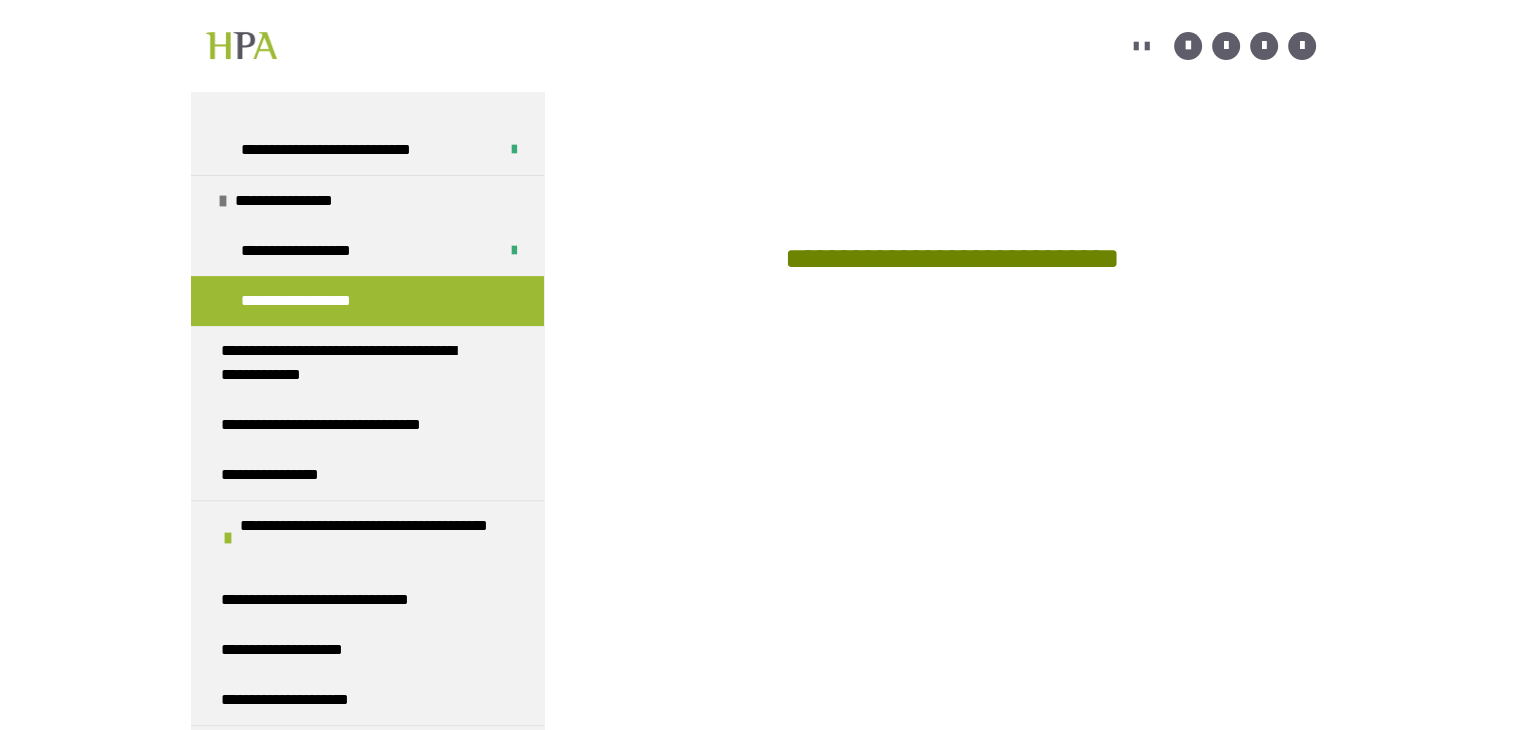 scroll, scrollTop: 808, scrollLeft: 0, axis: vertical 